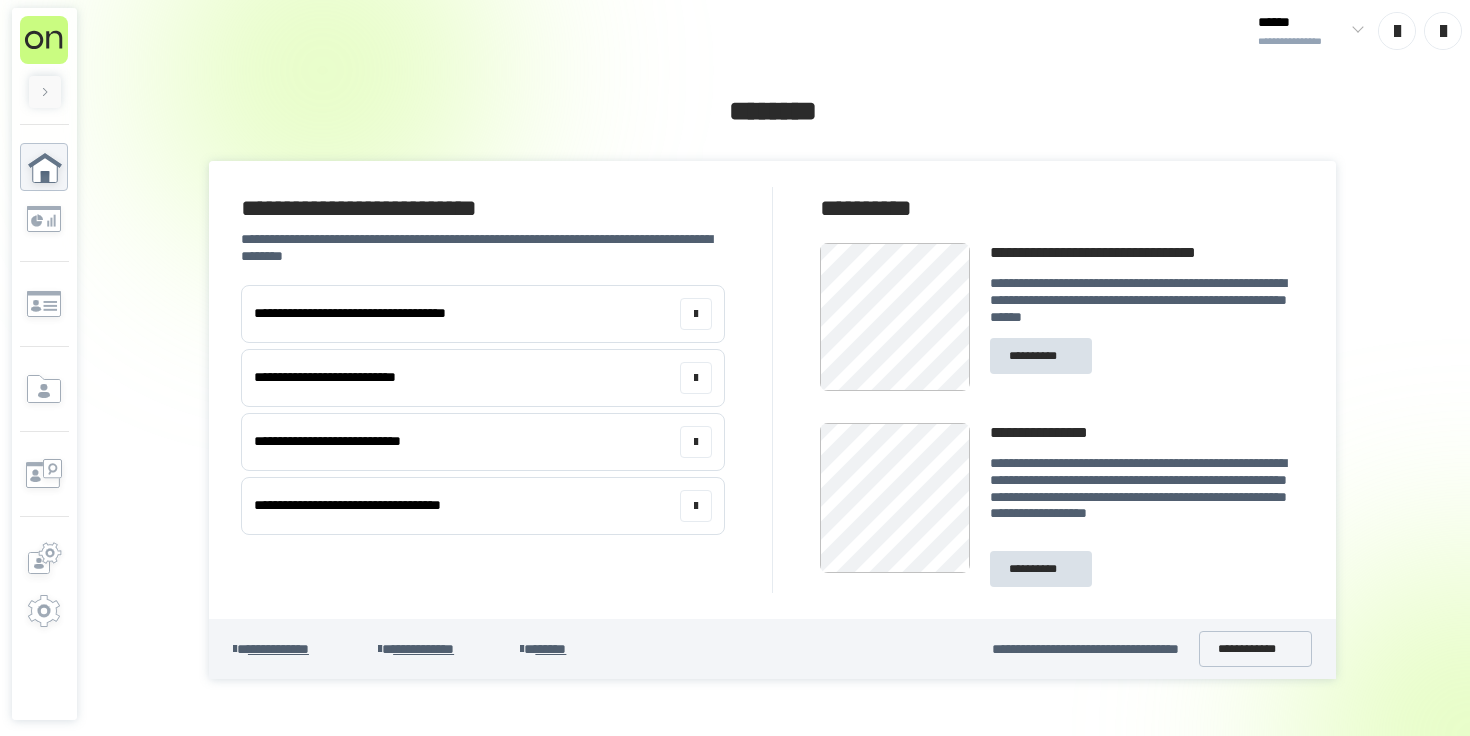 scroll, scrollTop: 0, scrollLeft: 0, axis: both 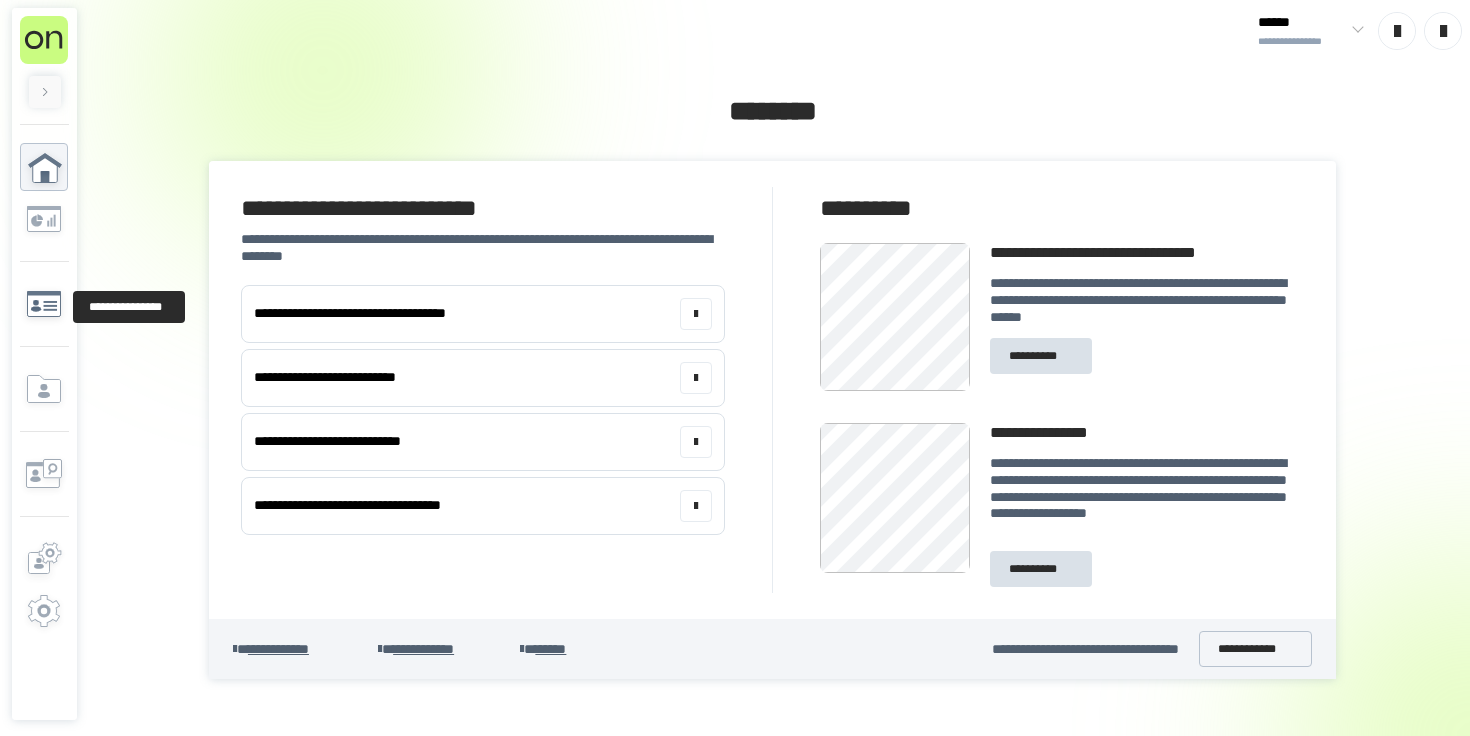 click 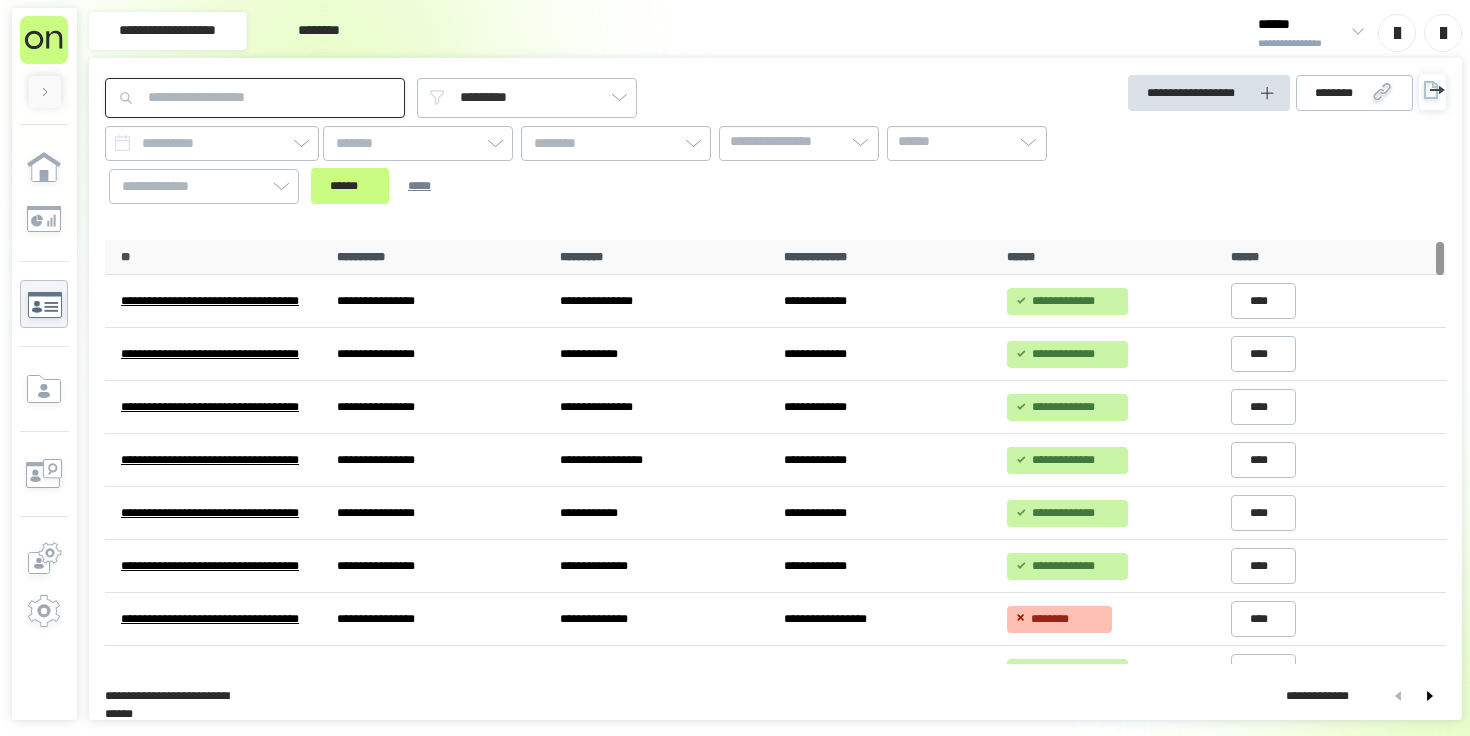 click at bounding box center (255, 98) 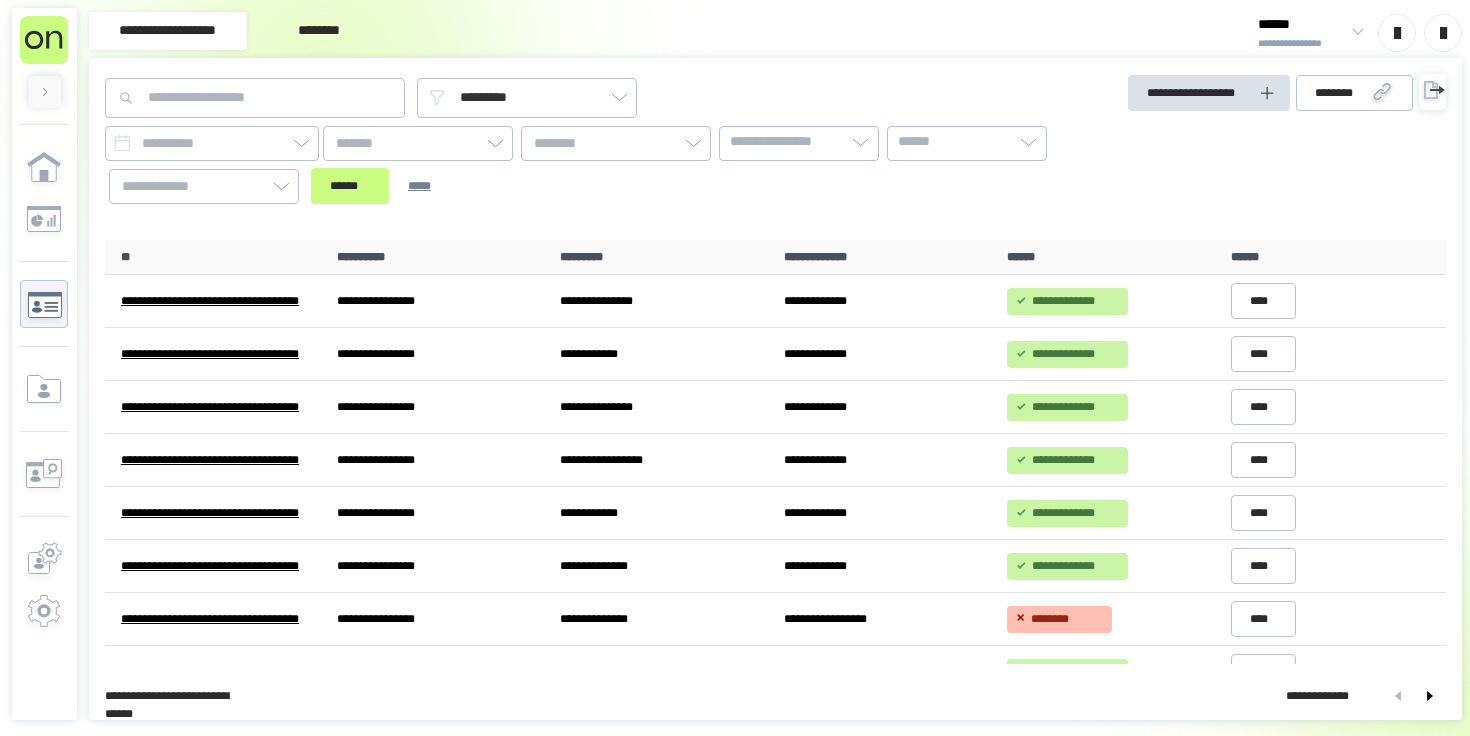 click on "**********" at bounding box center [606, 165] 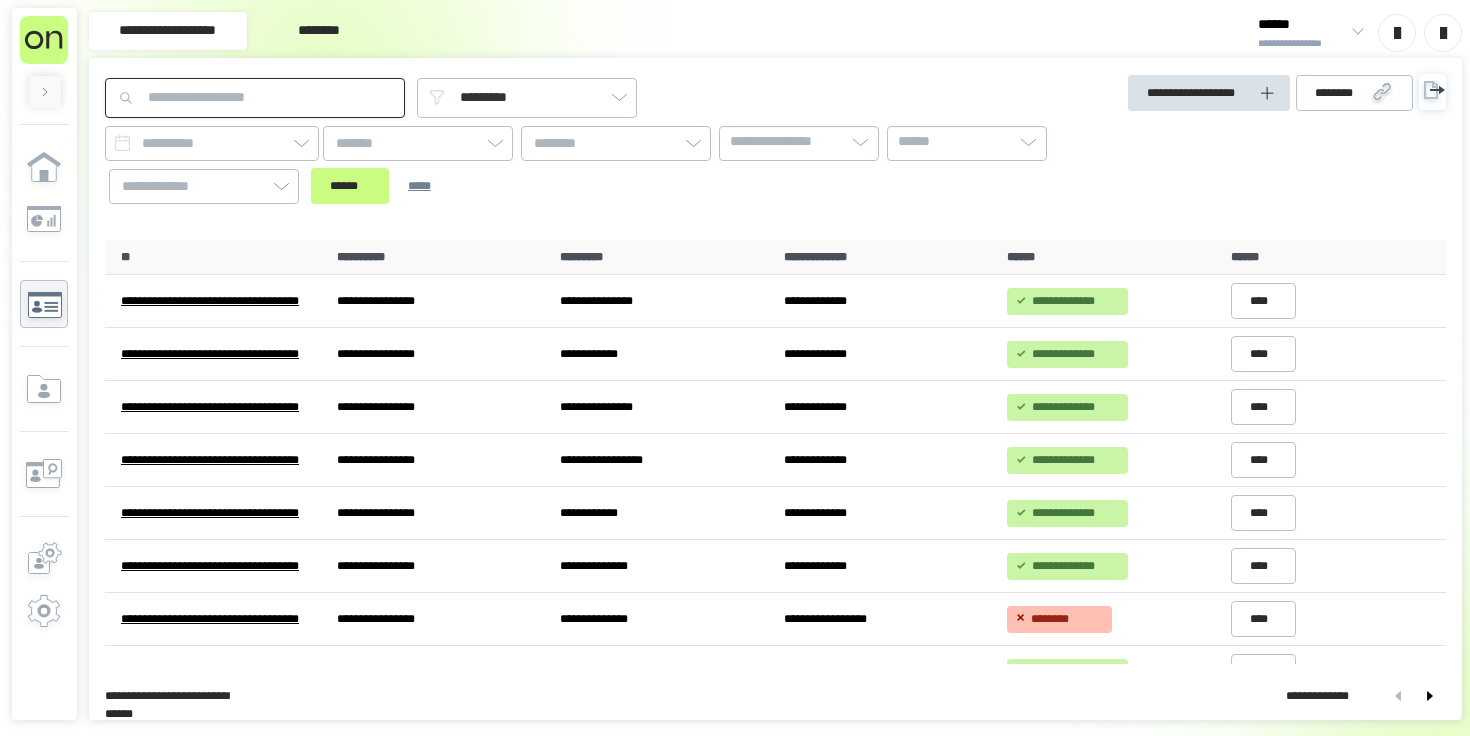 click at bounding box center (255, 98) 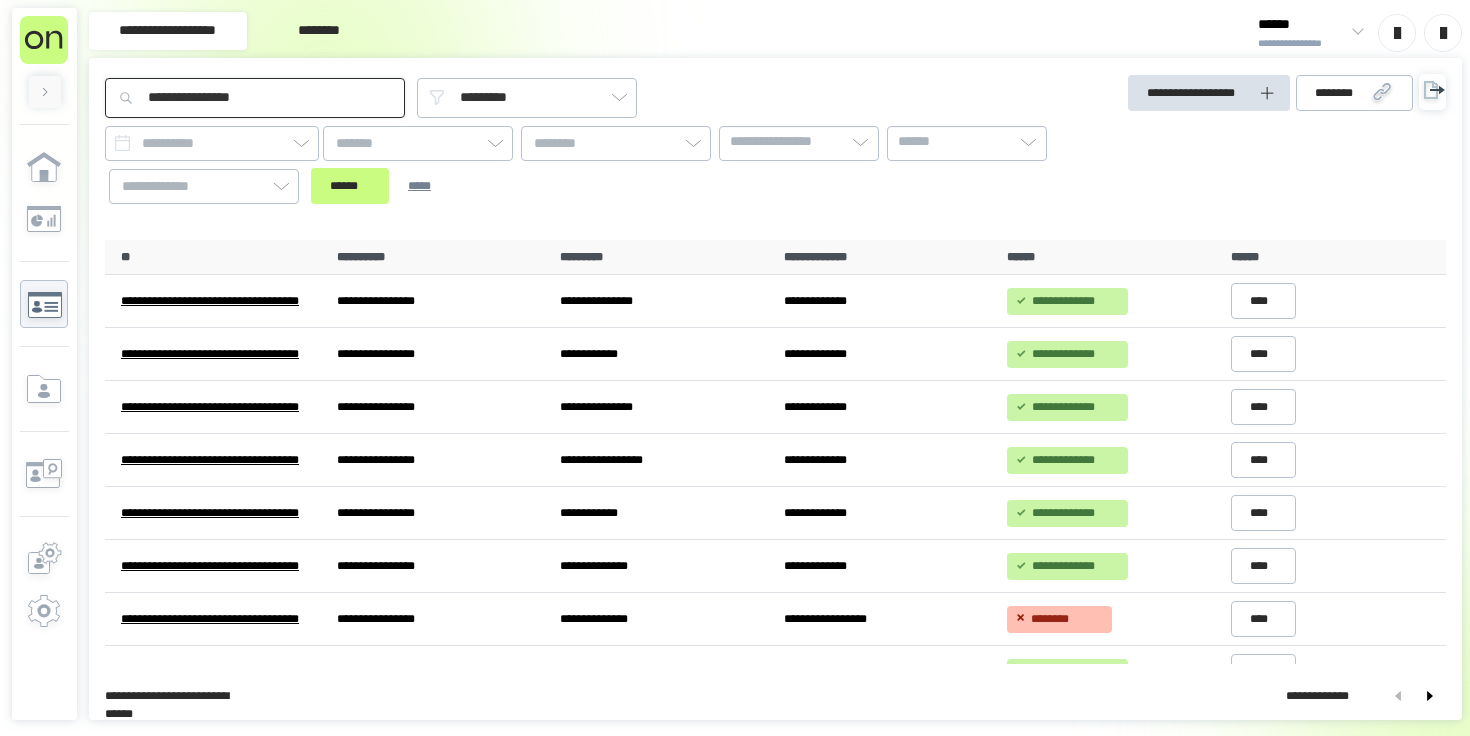 click on "**********" at bounding box center [255, 98] 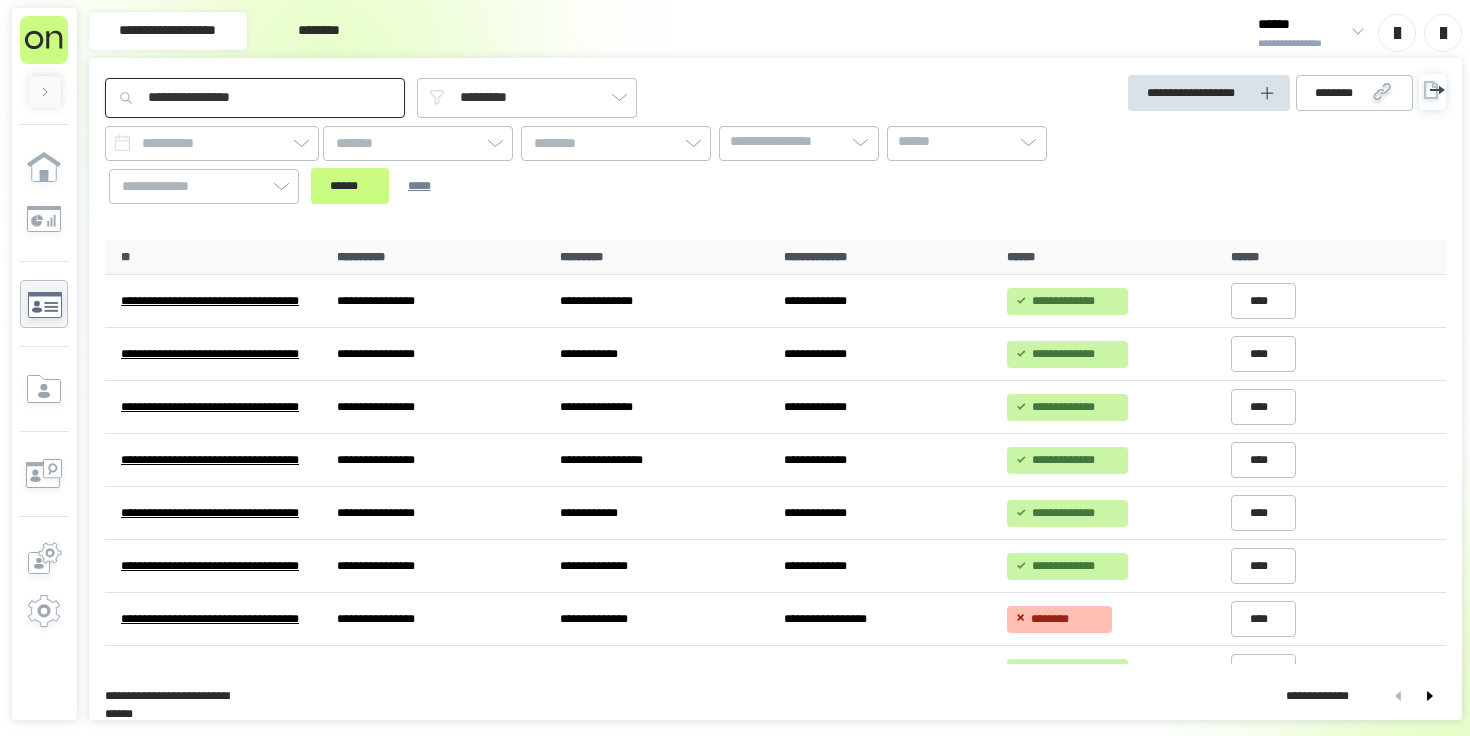 type on "**********" 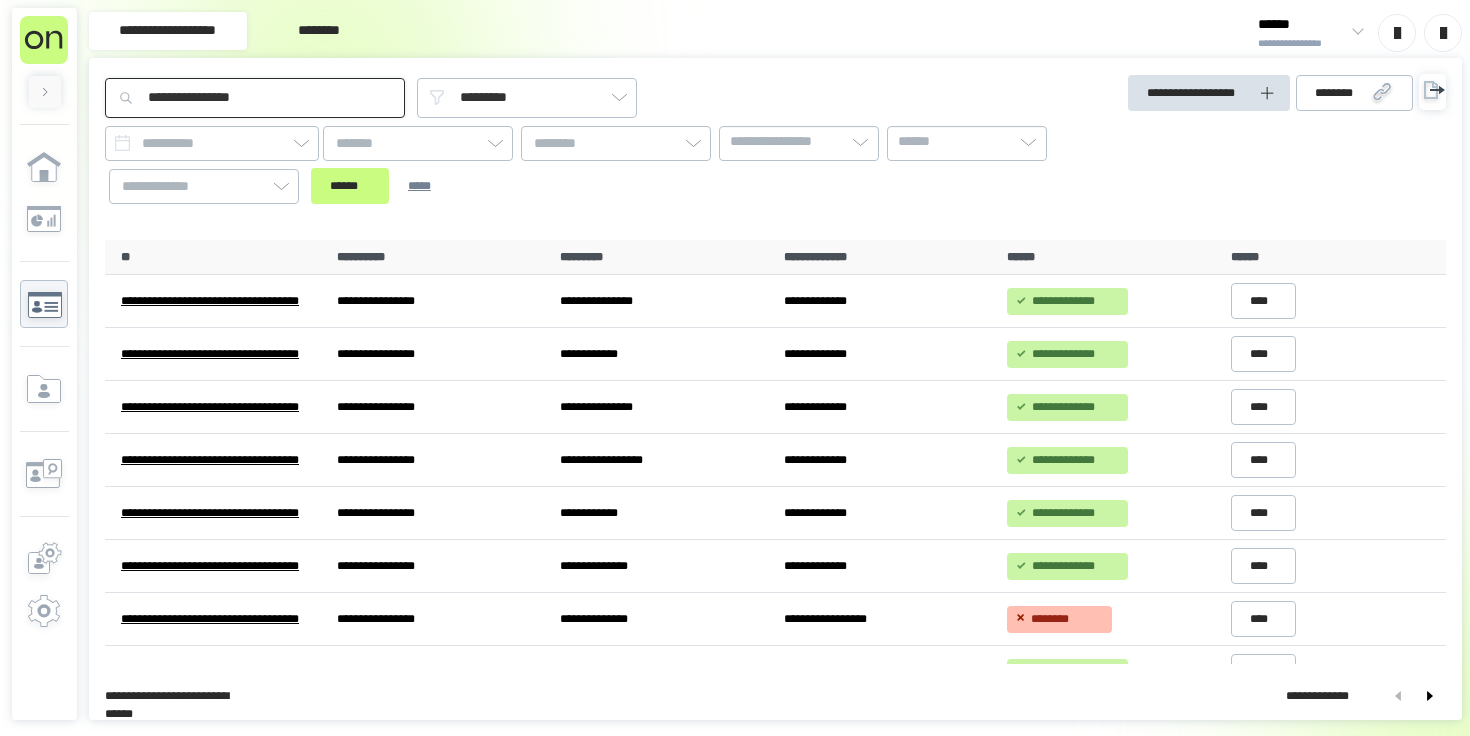 click on "******" at bounding box center (350, 186) 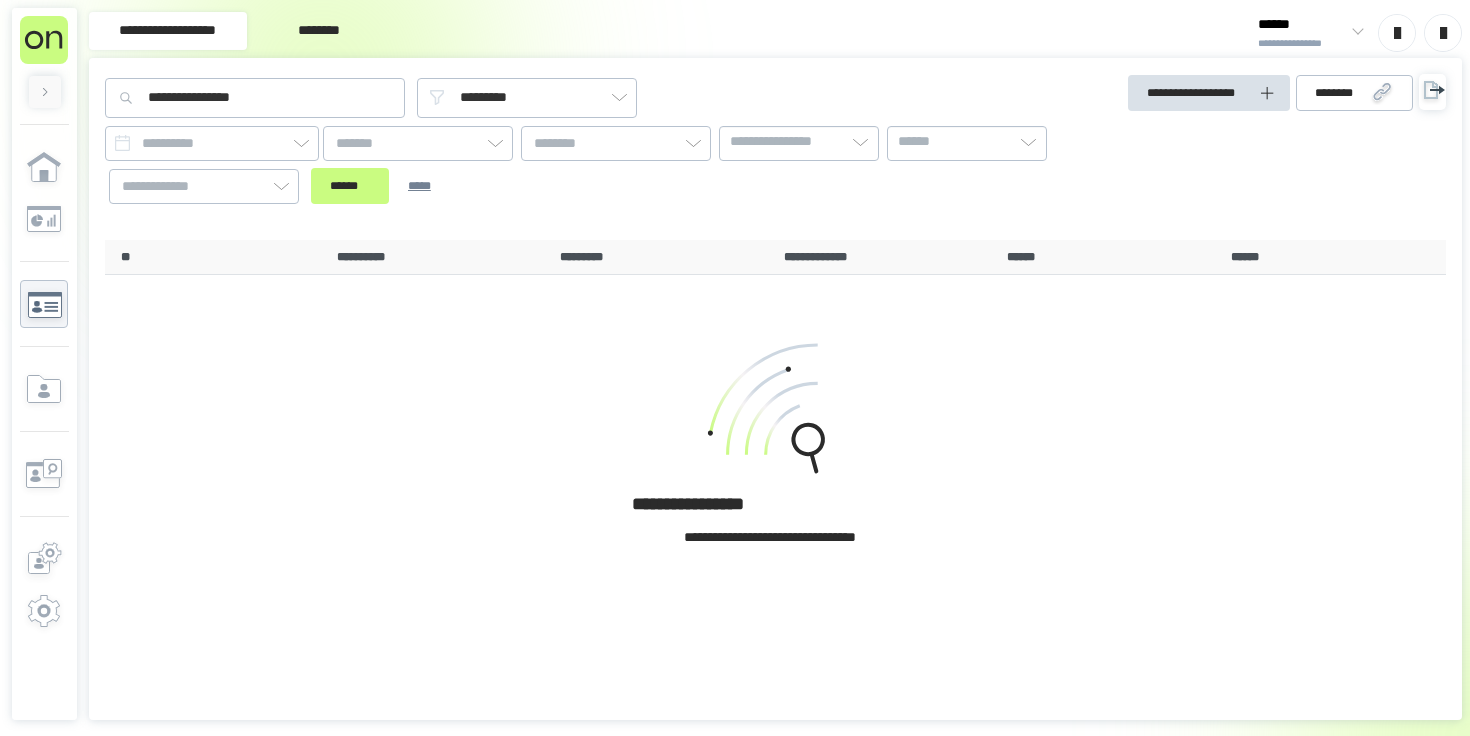 click on "**********" at bounding box center [1283, 149] 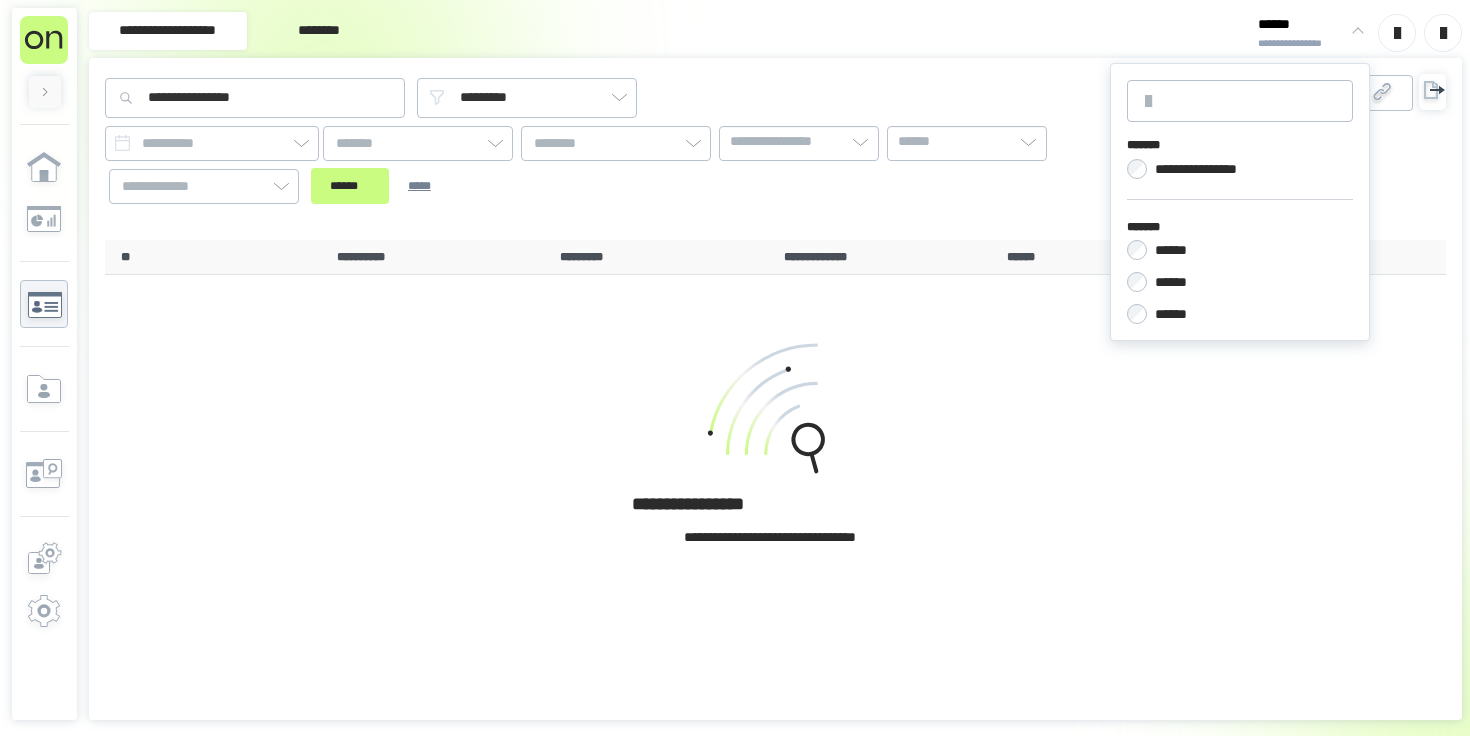 click on "******" at bounding box center (1173, 282) 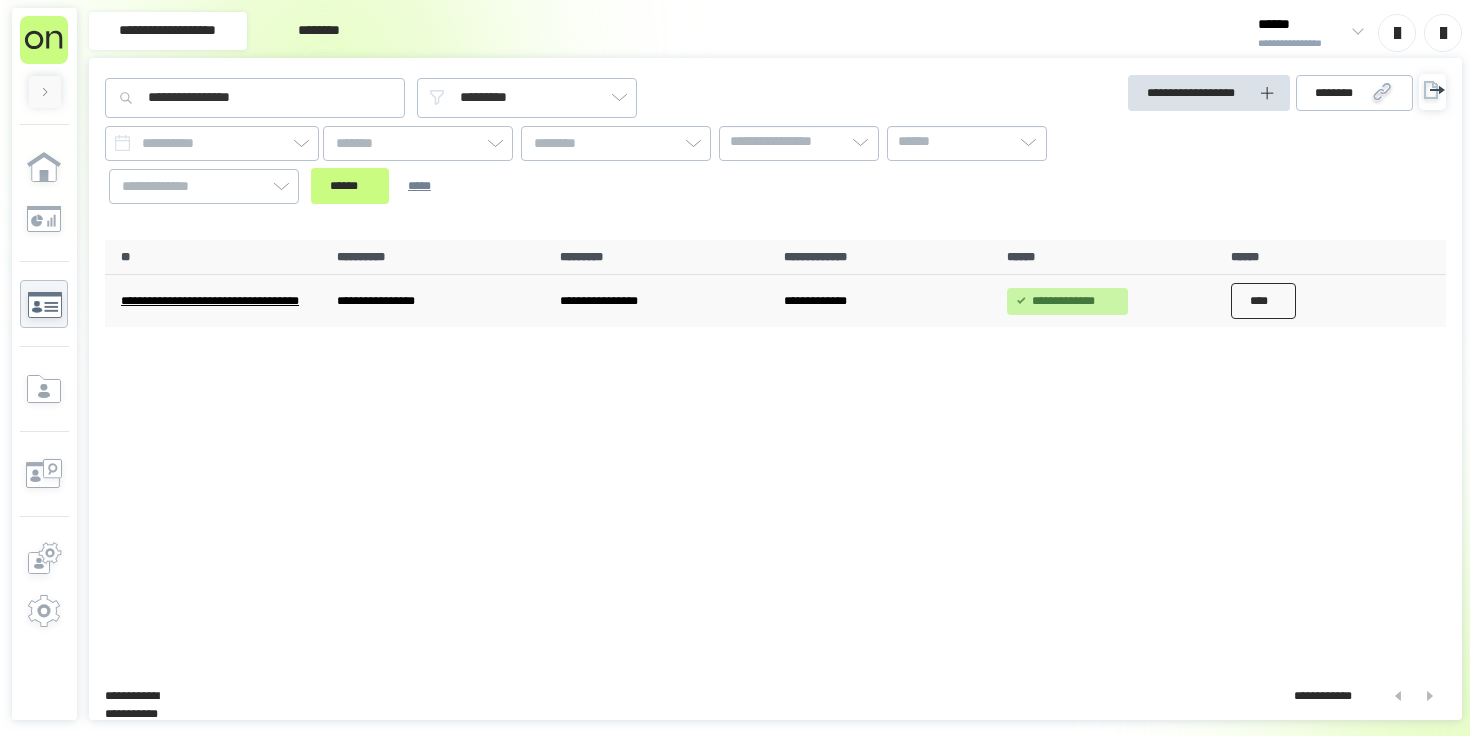 click on "****" at bounding box center (1264, 301) 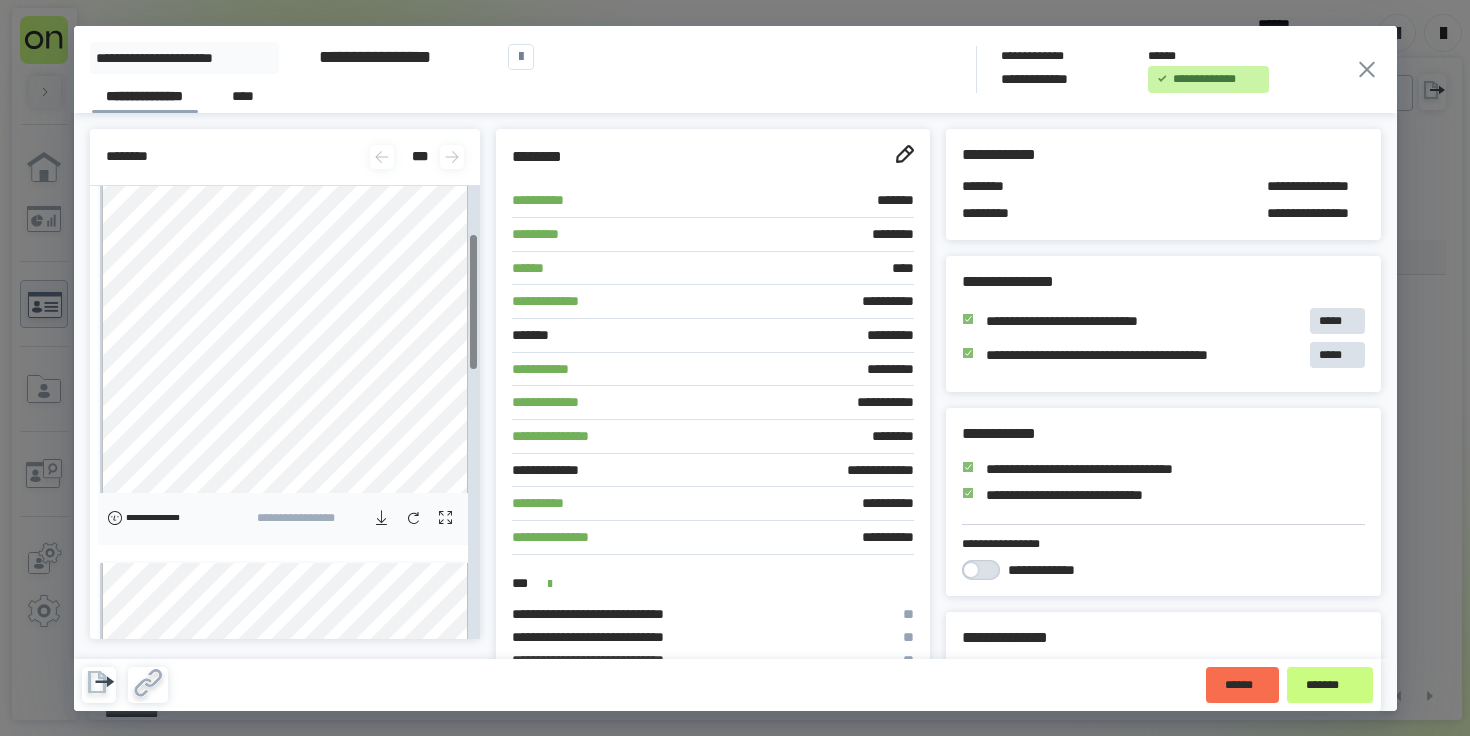 scroll, scrollTop: 0, scrollLeft: 0, axis: both 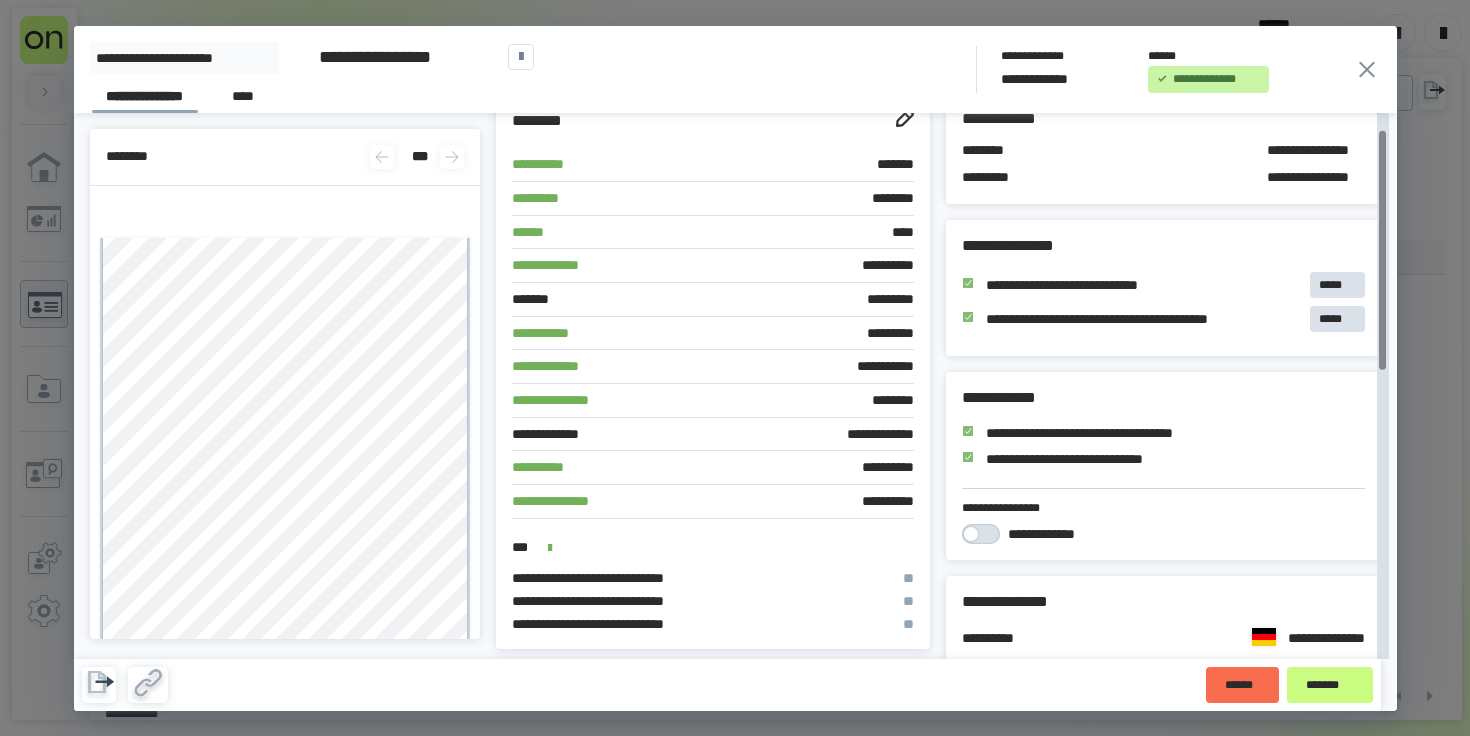 click on "[FIRST] [LAST] [STREET] [CITY], [STATE] [ZIP]" at bounding box center (735, 69) 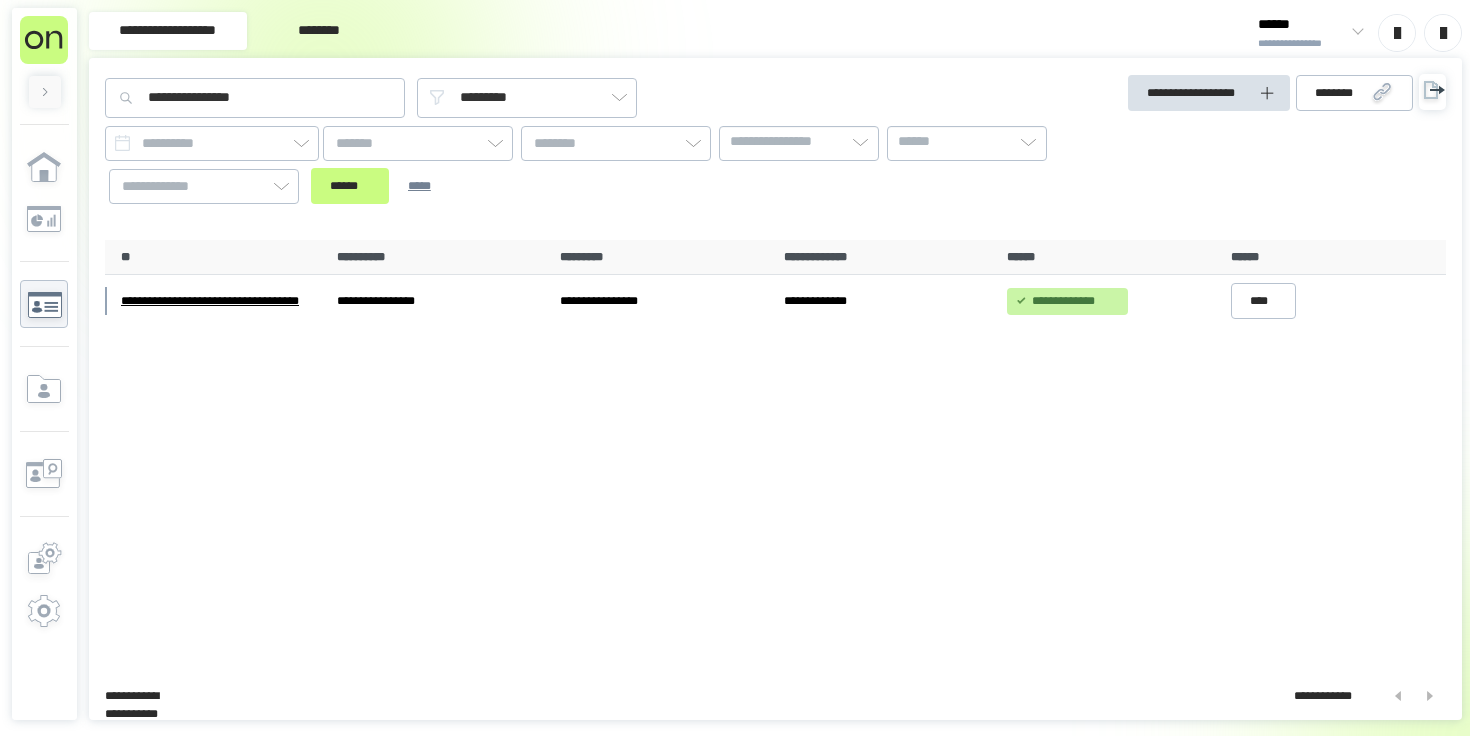 click on "[FIRST] [LAST] [STREET] [CITY], [STATE] [ZIP]" at bounding box center [775, 452] 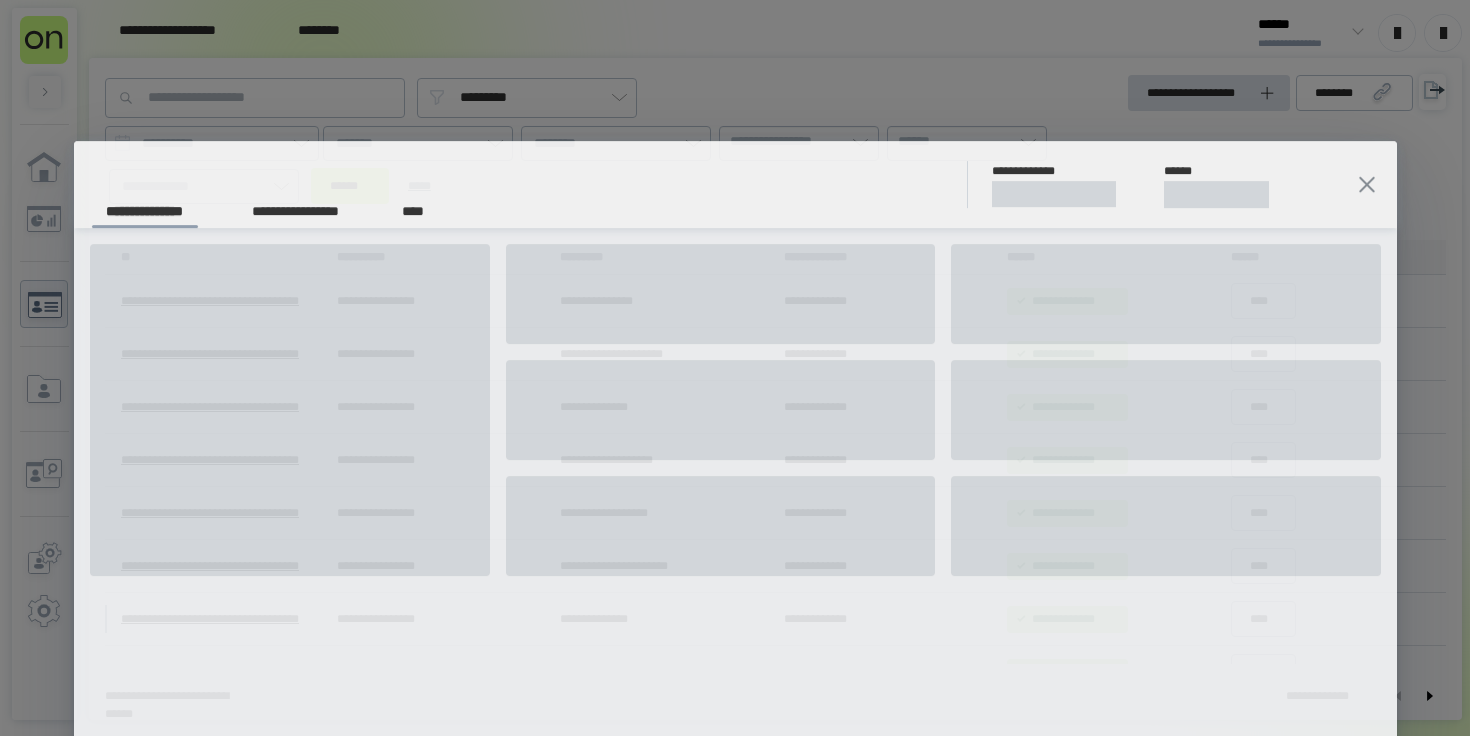 scroll, scrollTop: 0, scrollLeft: 0, axis: both 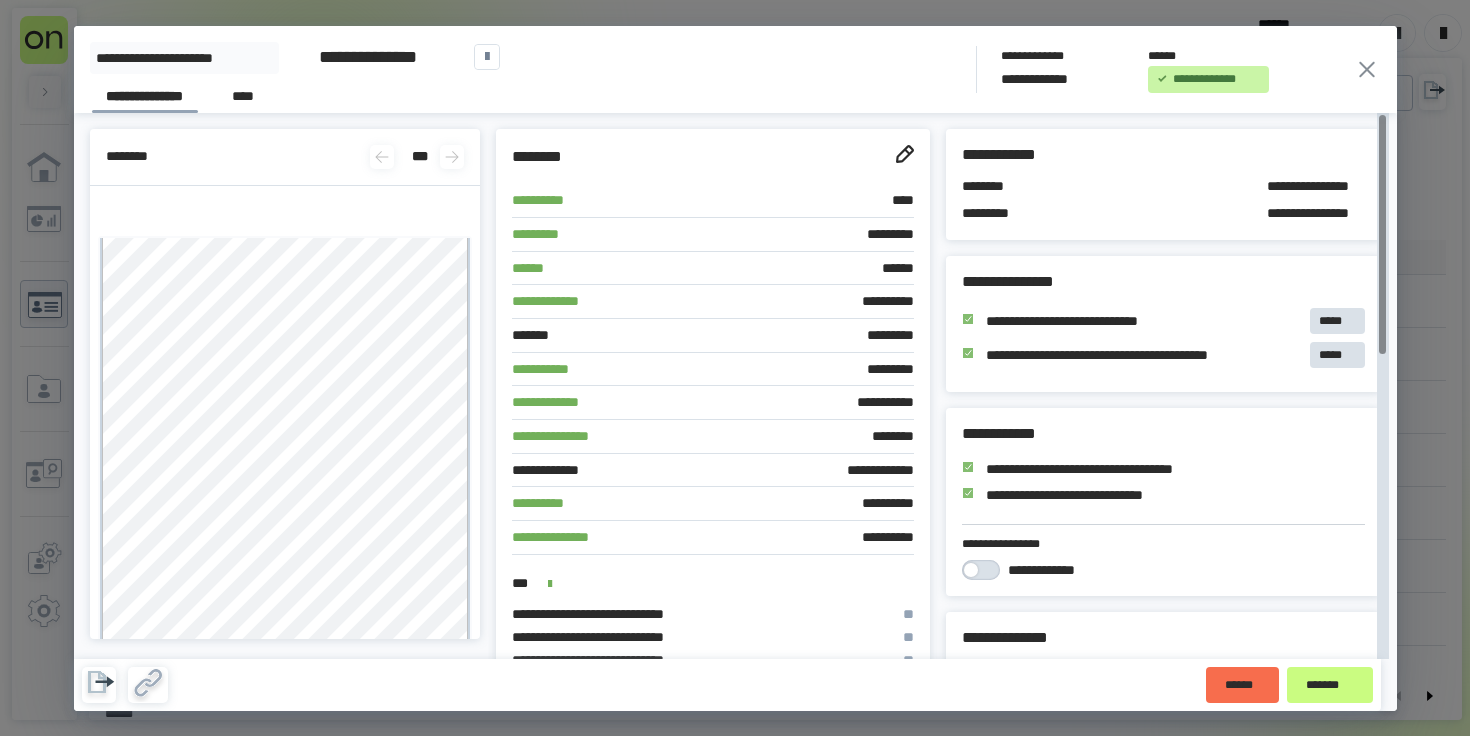 click on "**********" at bounding box center (368, 57) 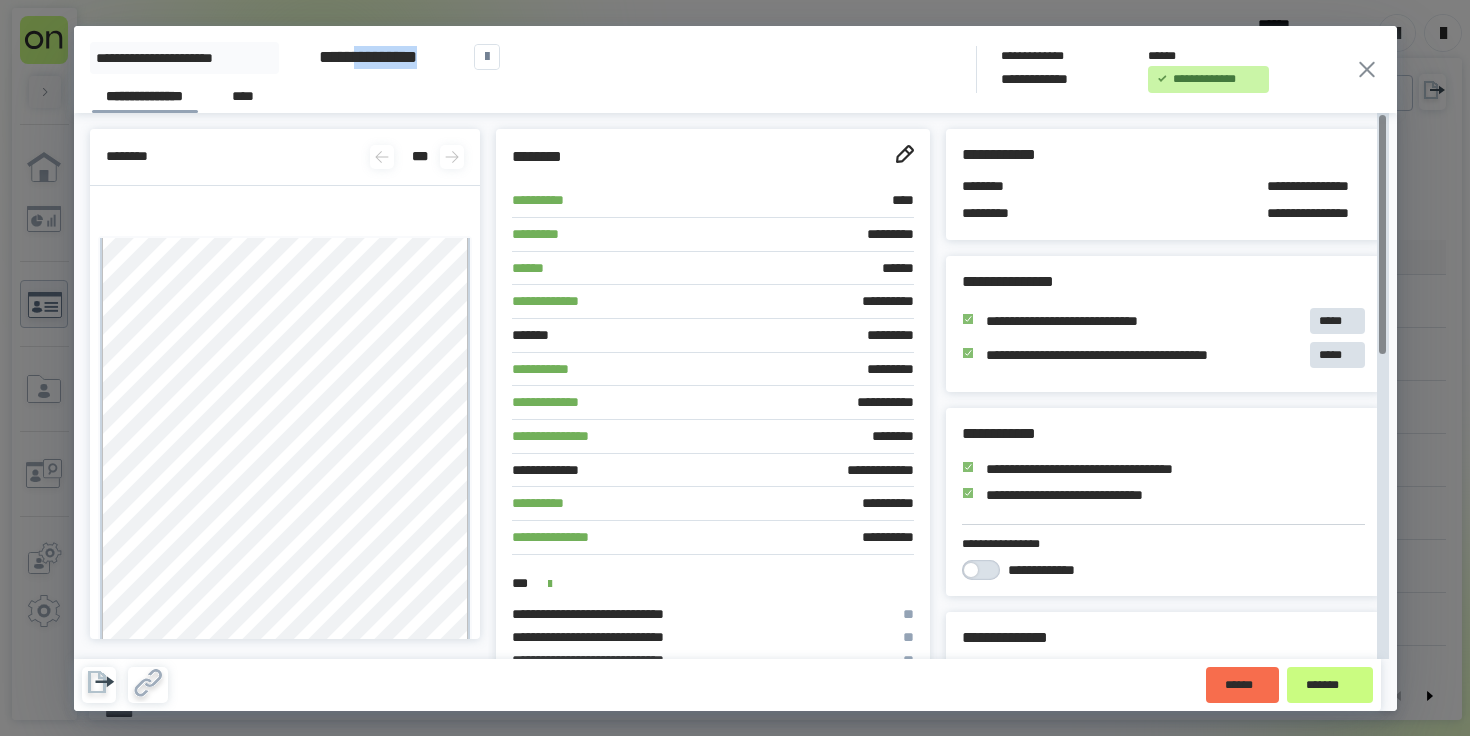 click on "**********" at bounding box center [368, 57] 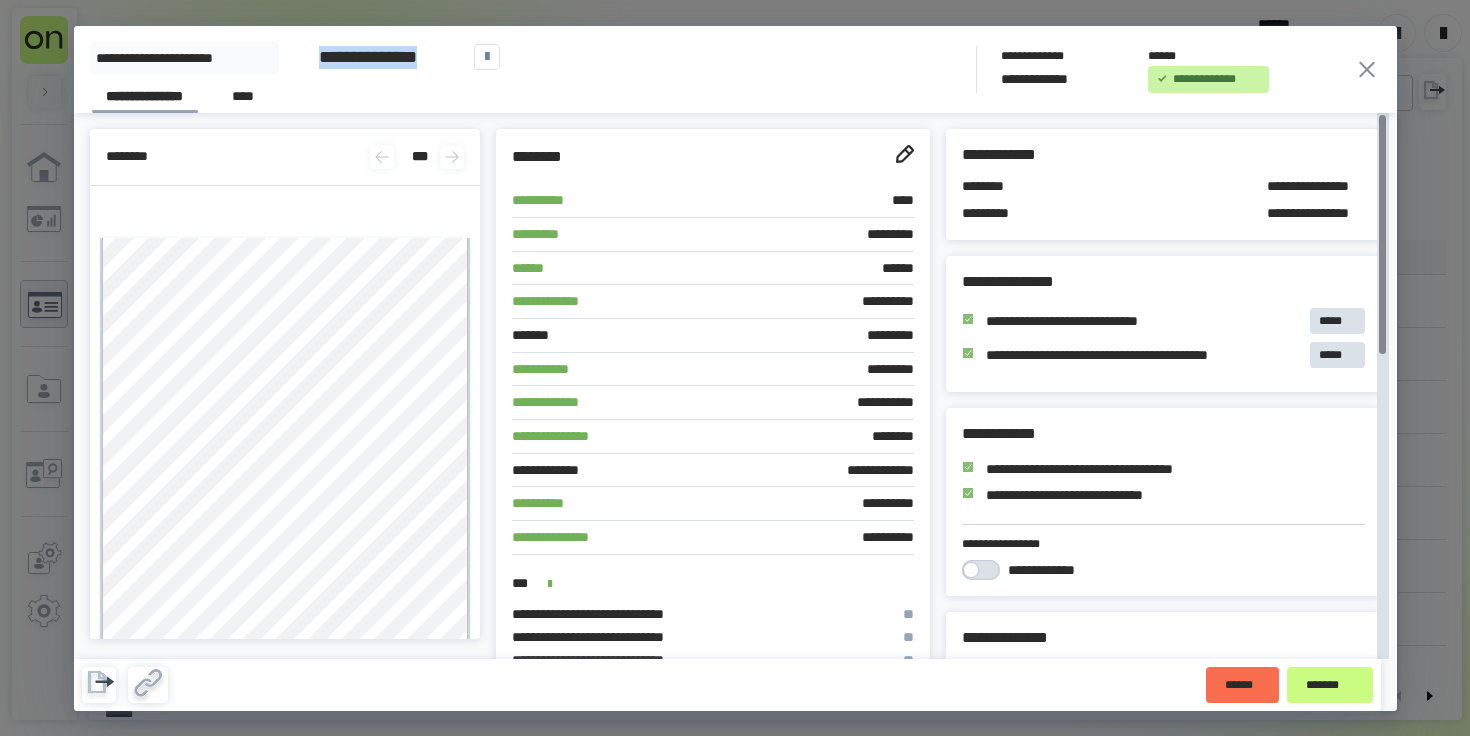 click on "**********" at bounding box center (368, 57) 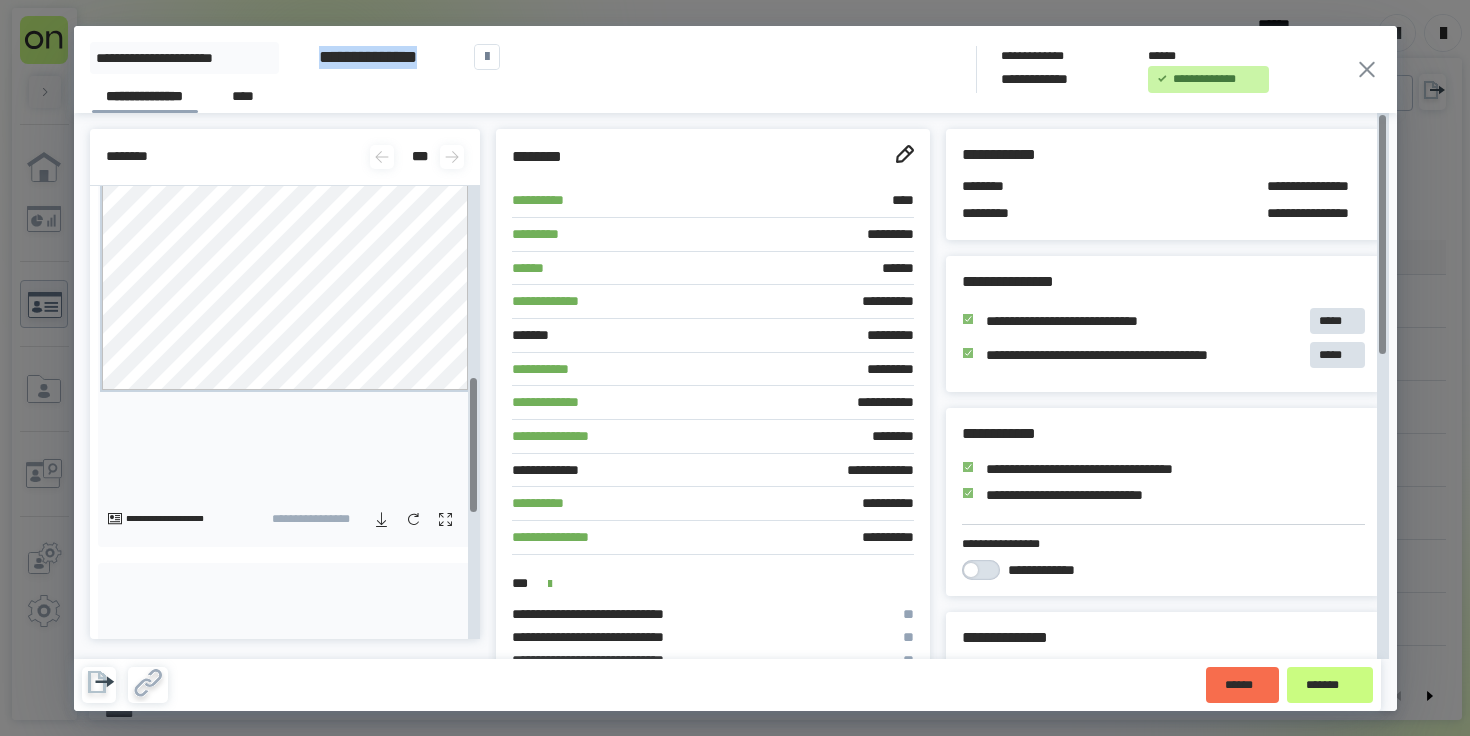 scroll, scrollTop: 643, scrollLeft: 0, axis: vertical 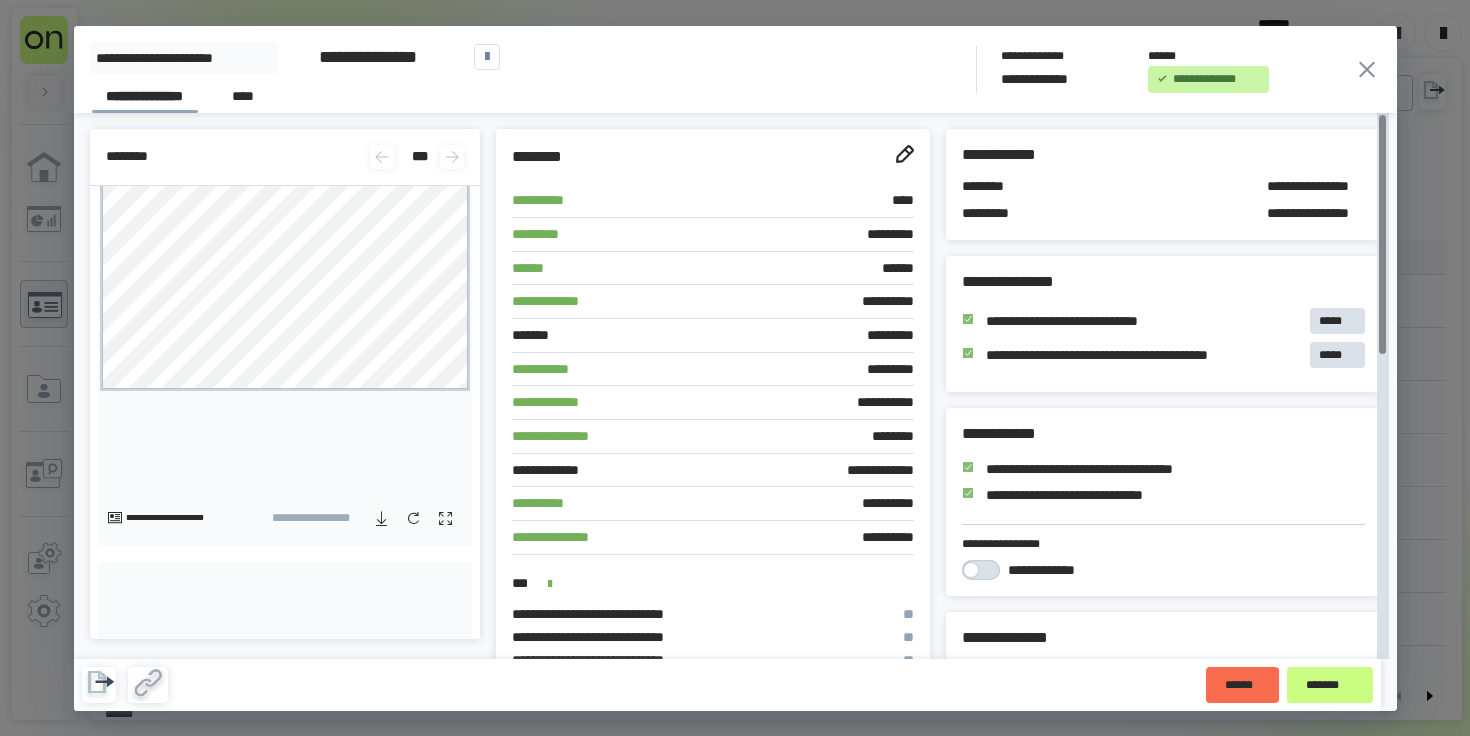 click on "**********" at bounding box center [735, 368] 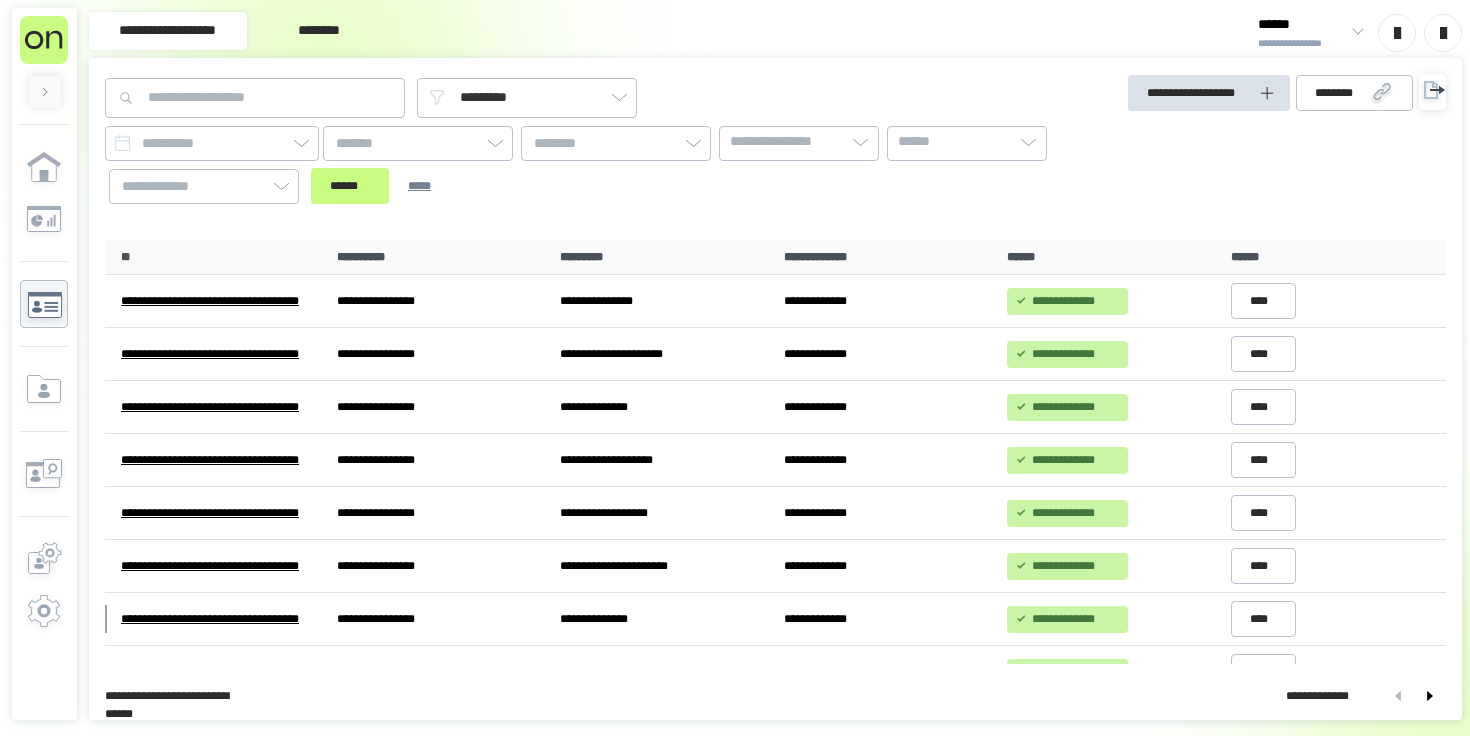 click on "******" at bounding box center [1302, 25] 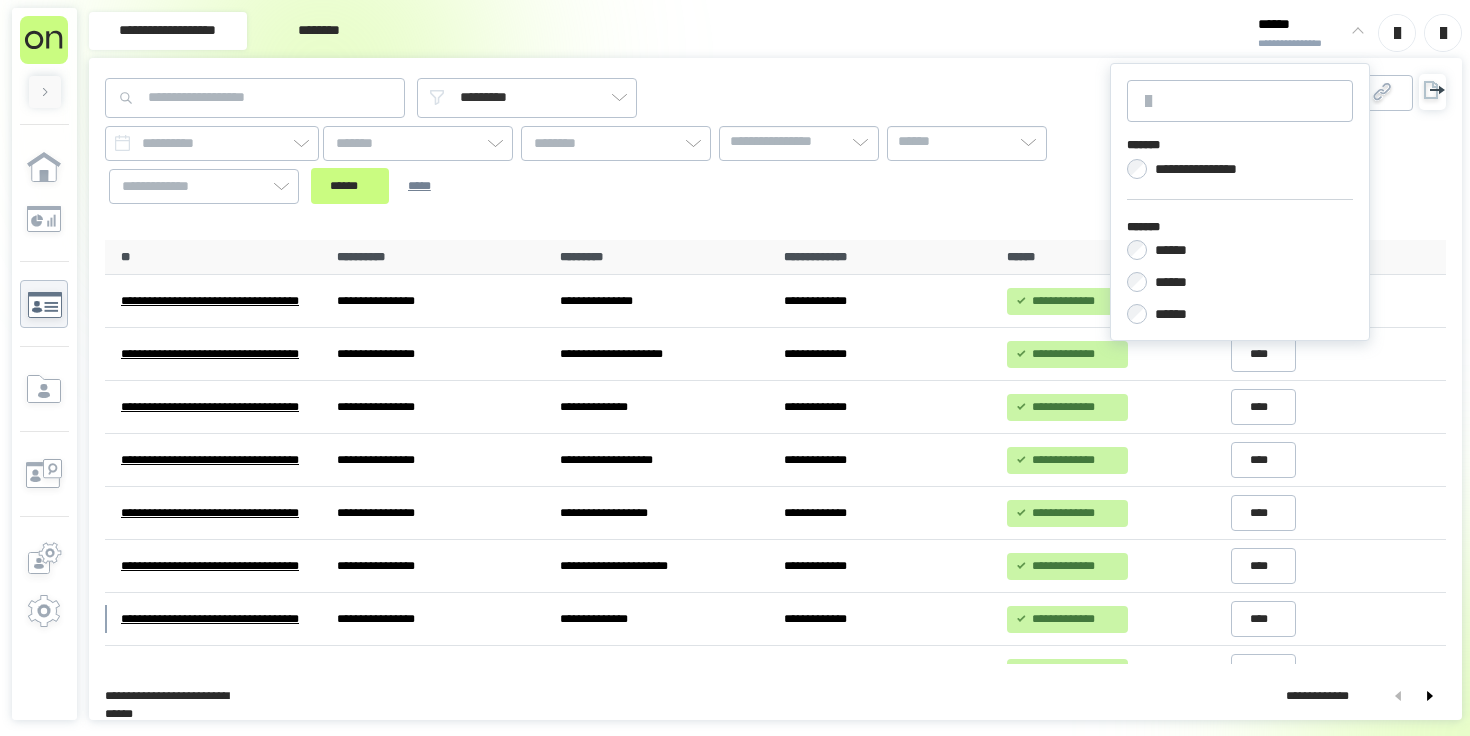 click on "****** ****** ******" at bounding box center [1240, 279] 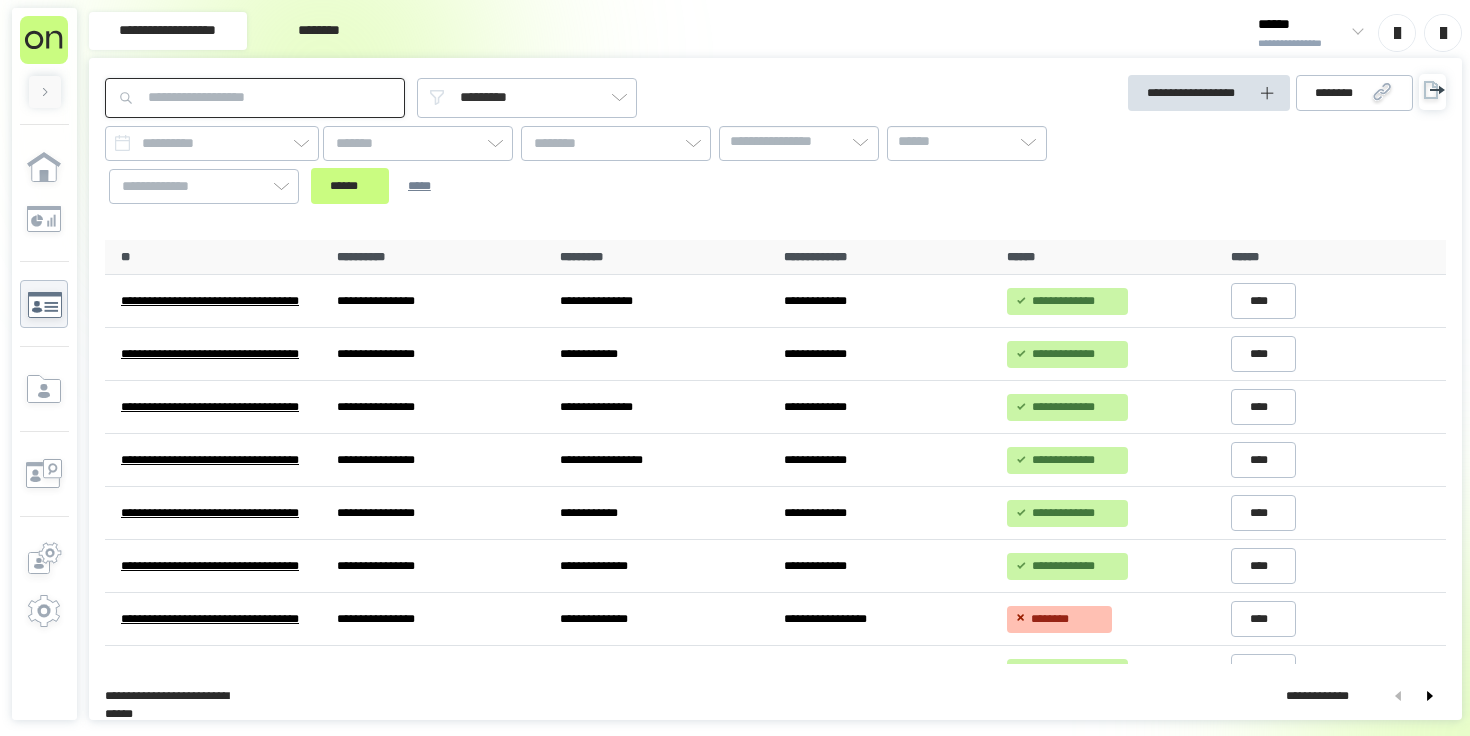 click at bounding box center [255, 98] 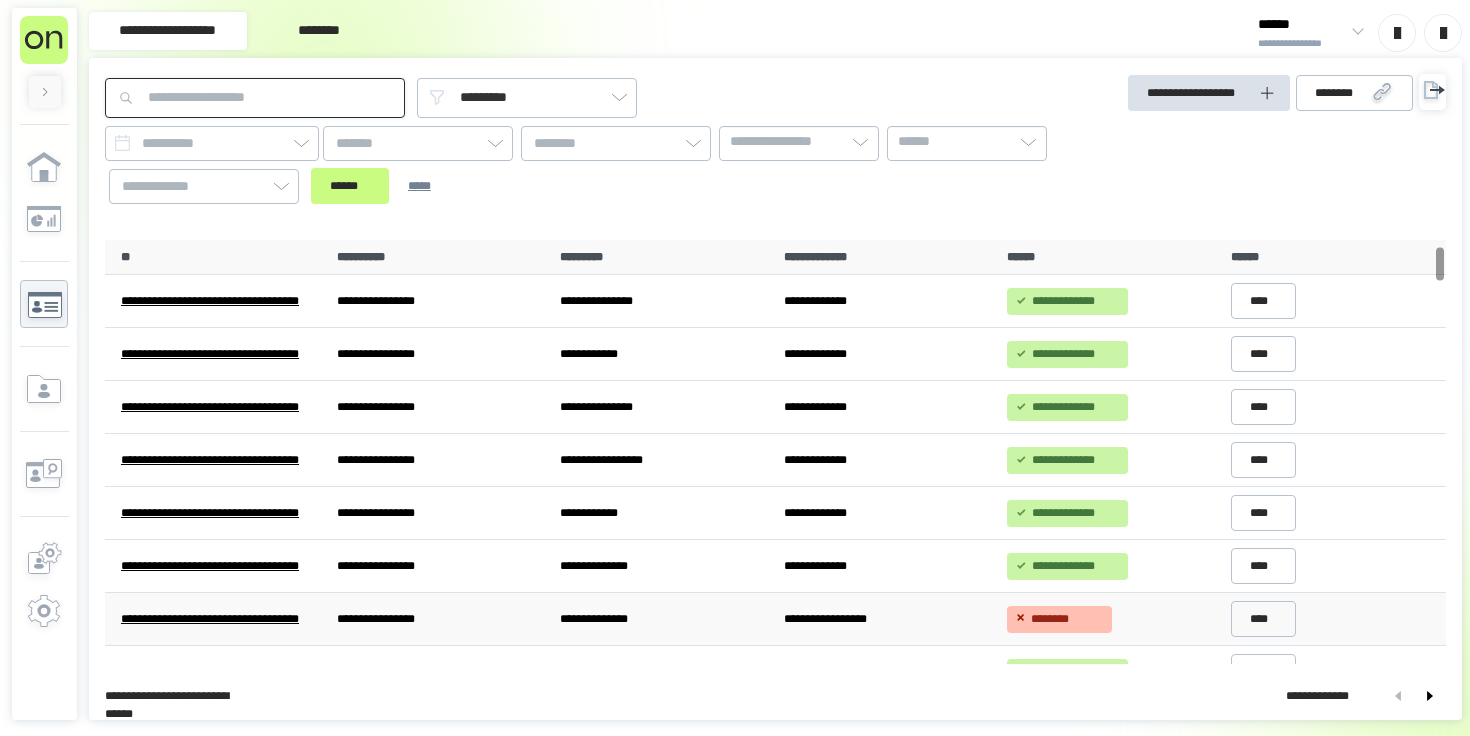scroll, scrollTop: 182, scrollLeft: 0, axis: vertical 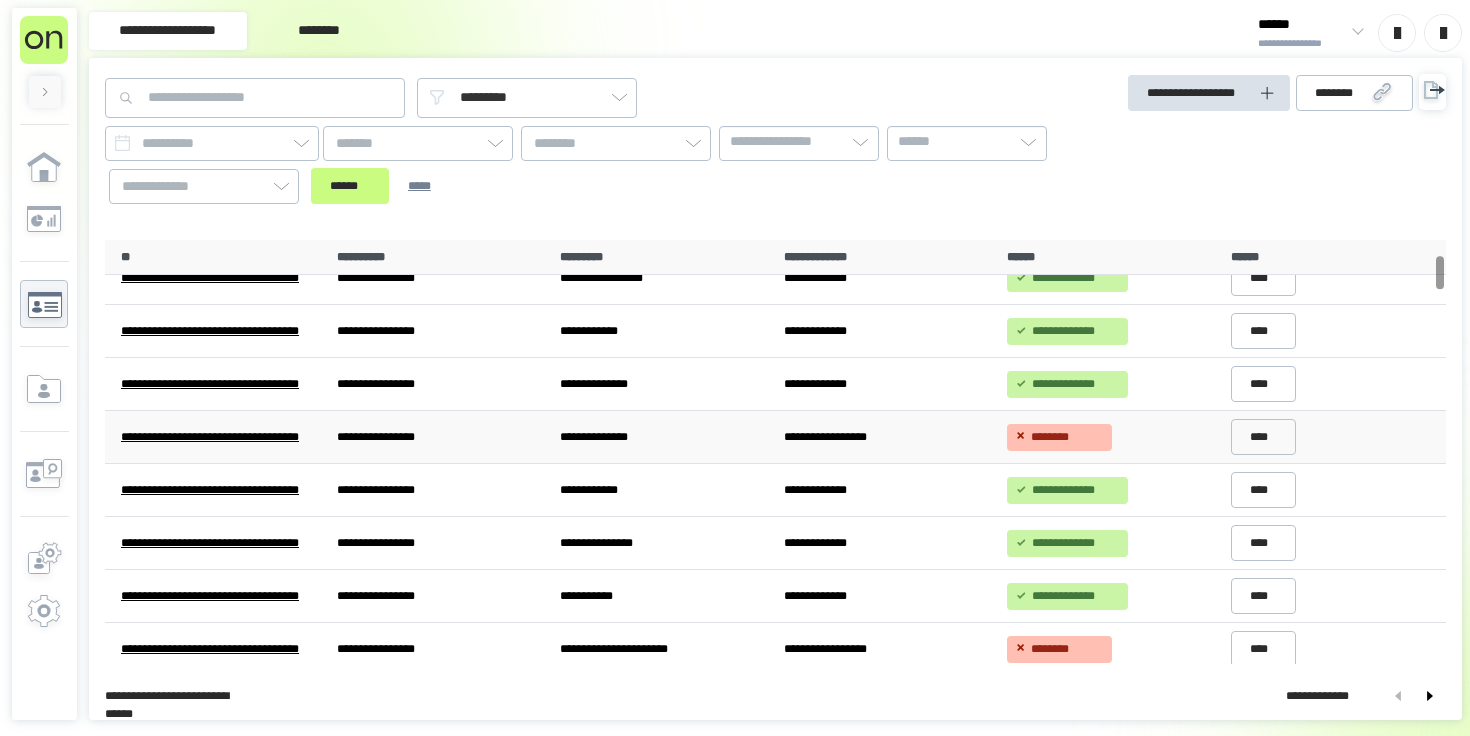 click on "**********" at bounding box center [888, 437] 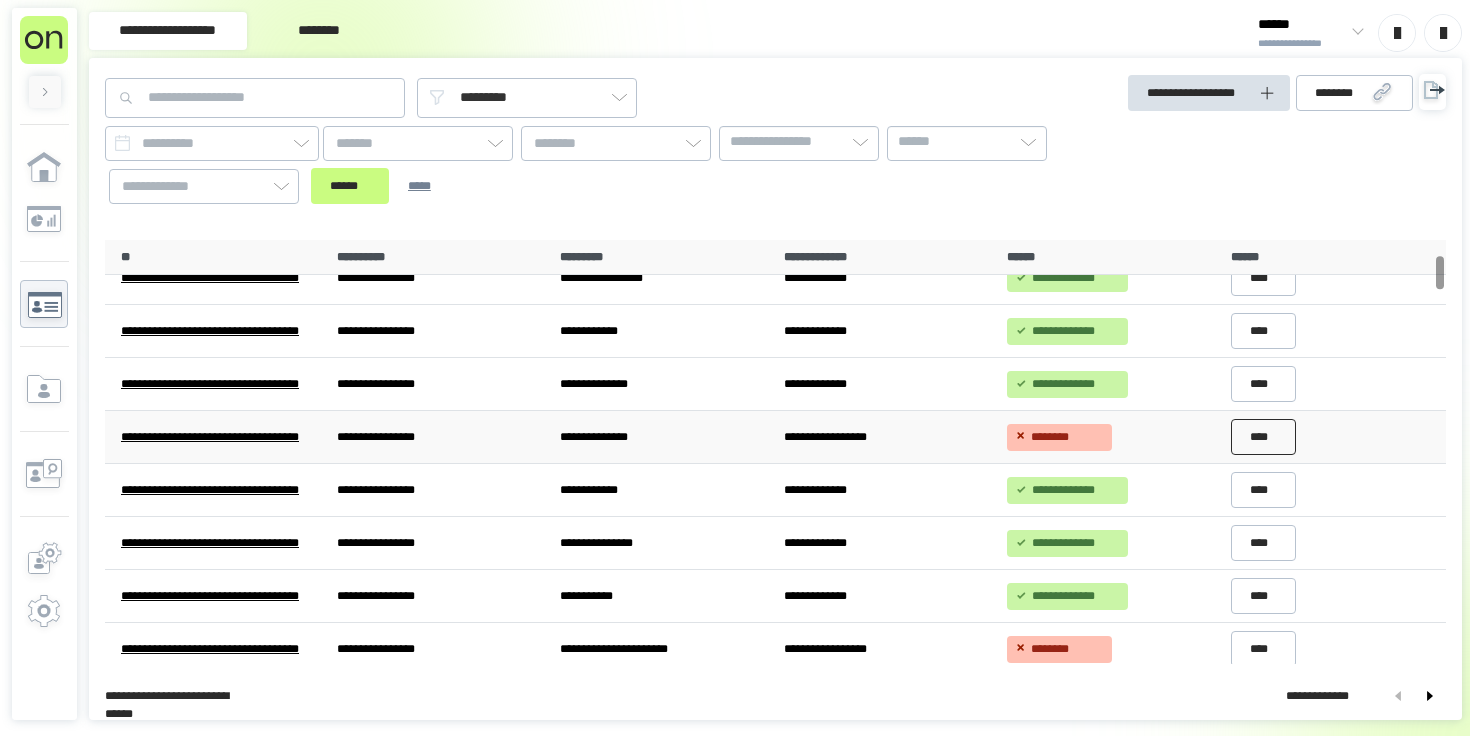 click on "****" at bounding box center (1264, 437) 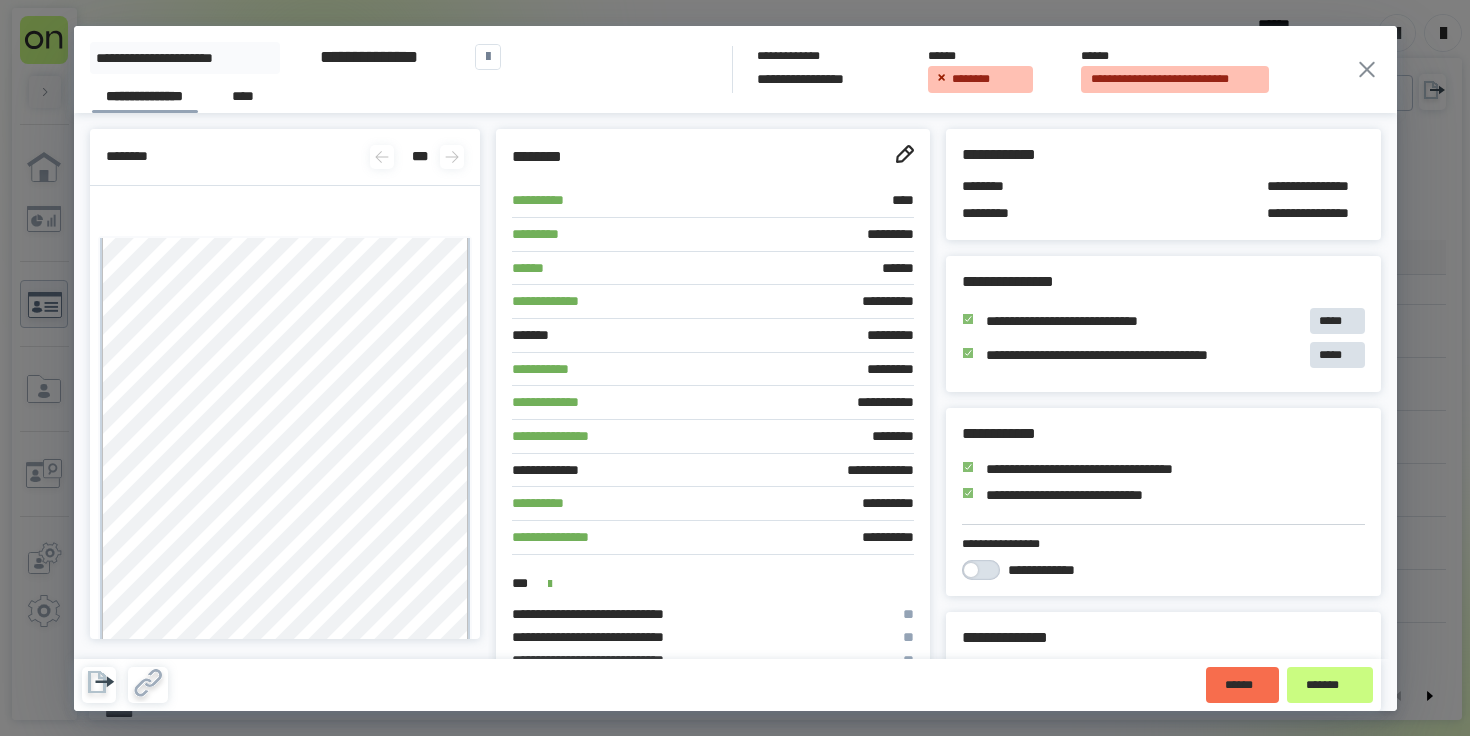 click on "**********" at bounding box center (369, 57) 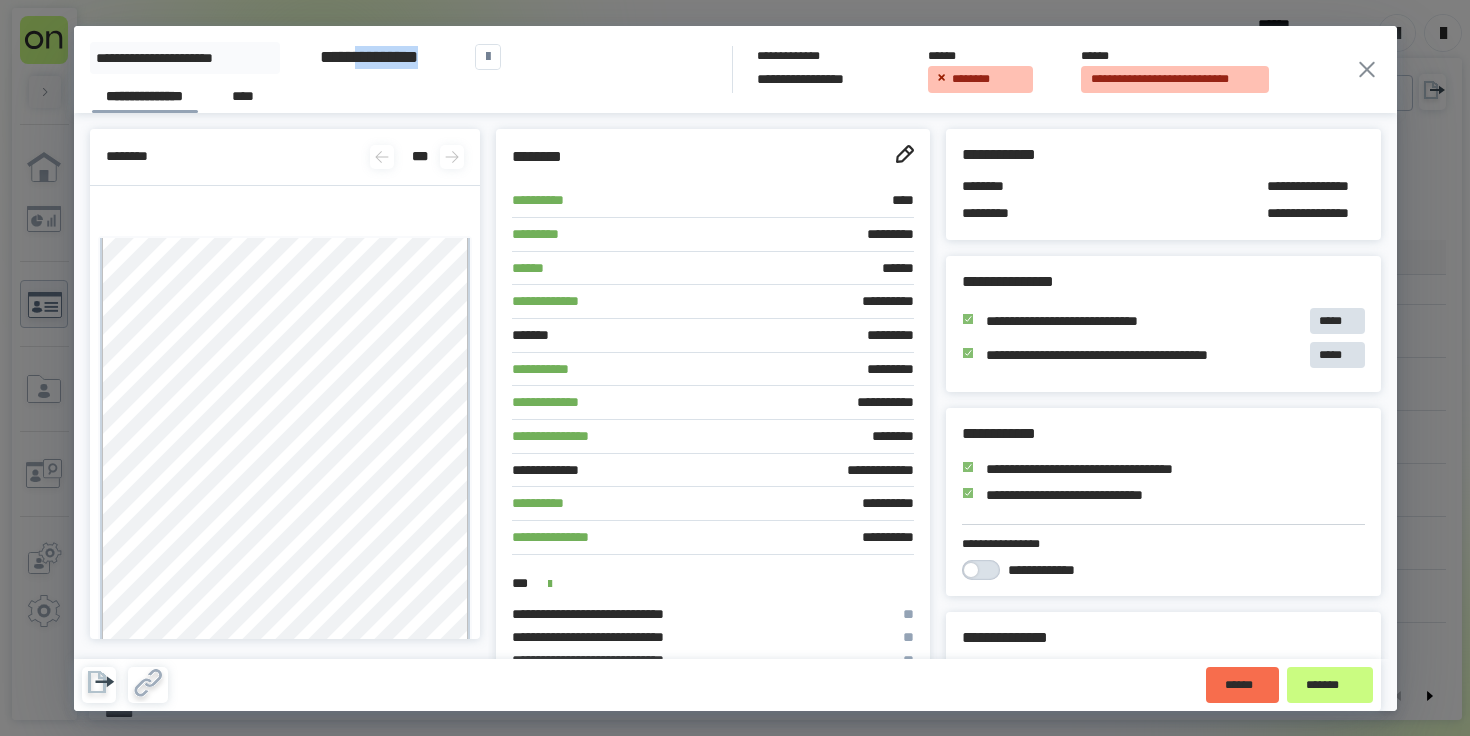 click on "**********" at bounding box center (369, 57) 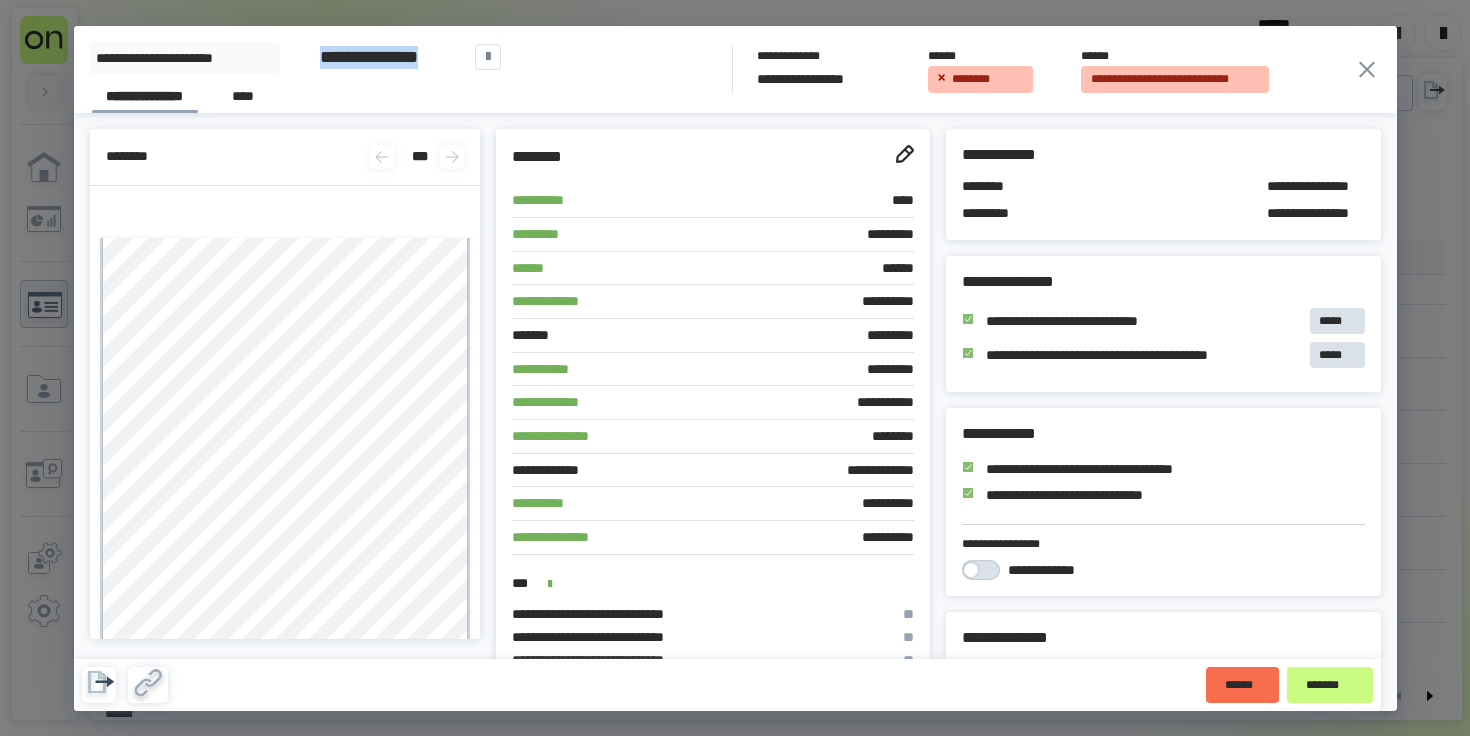 click on "**********" at bounding box center [369, 57] 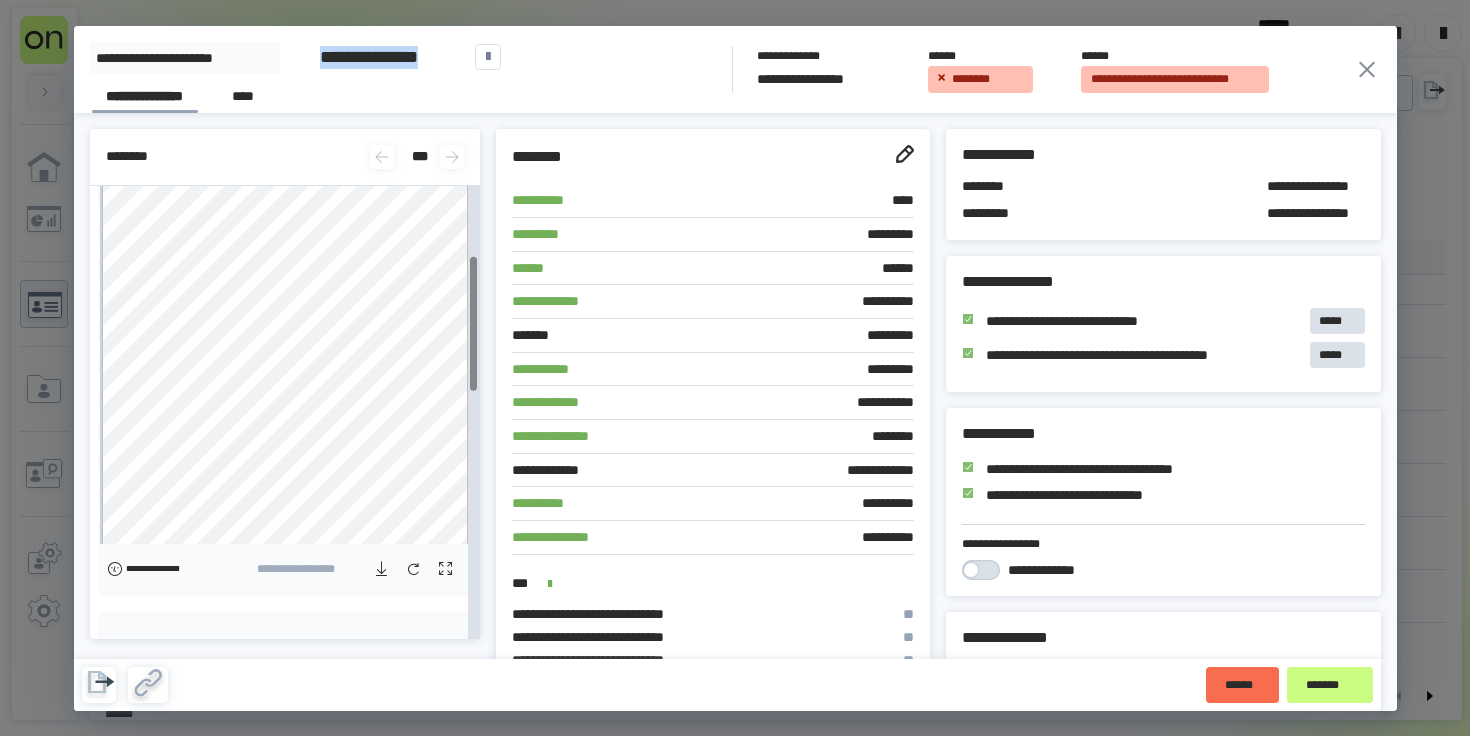 scroll, scrollTop: 261, scrollLeft: 0, axis: vertical 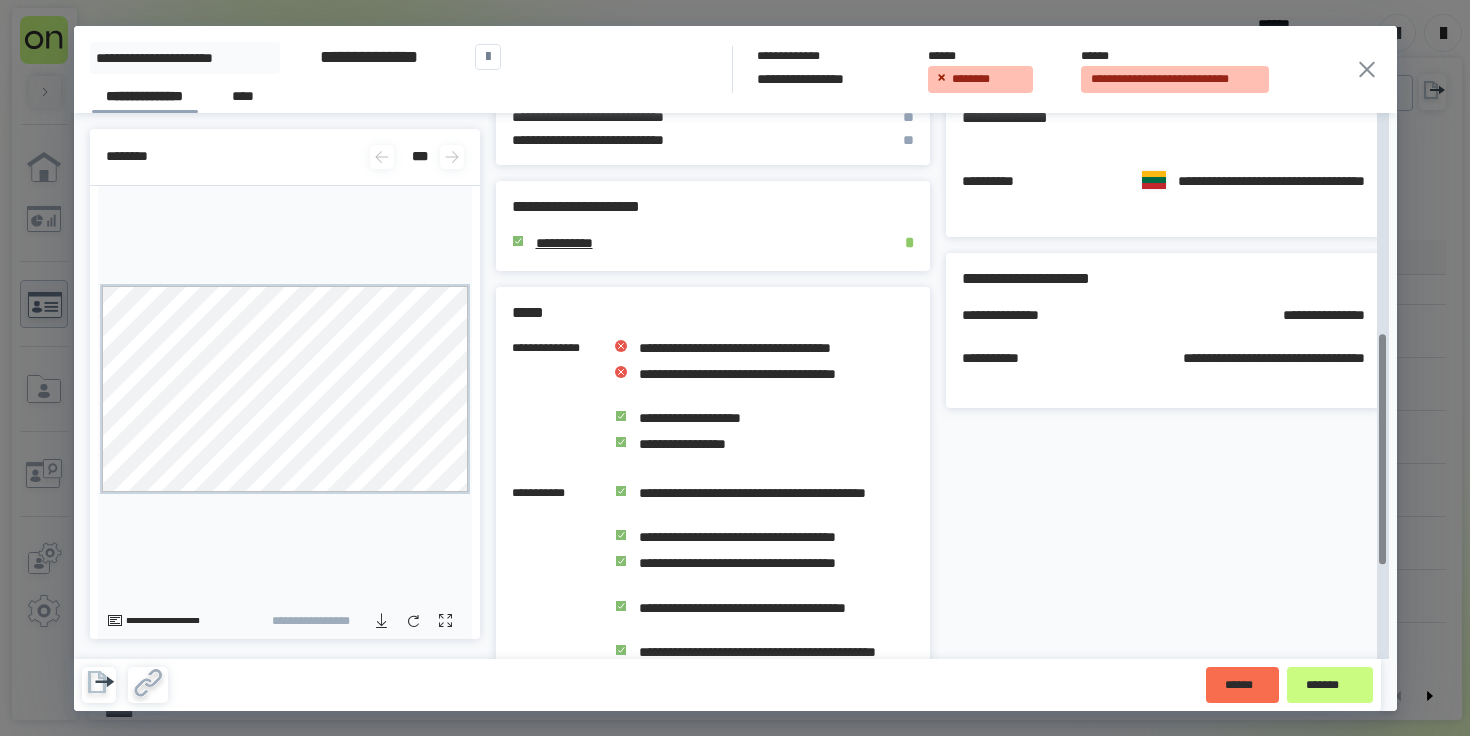 click on "**********" at bounding box center [1232, 369] 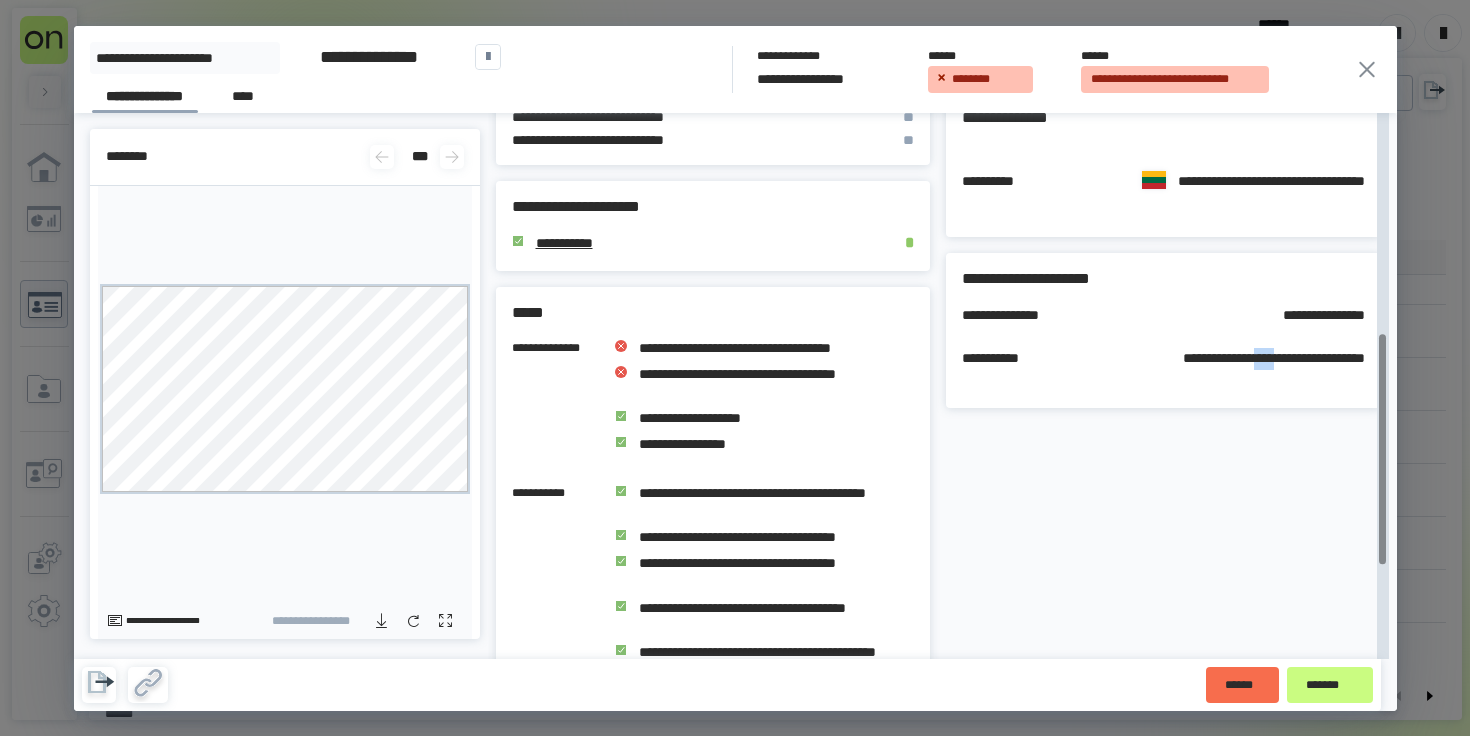 click on "**********" at bounding box center (1232, 369) 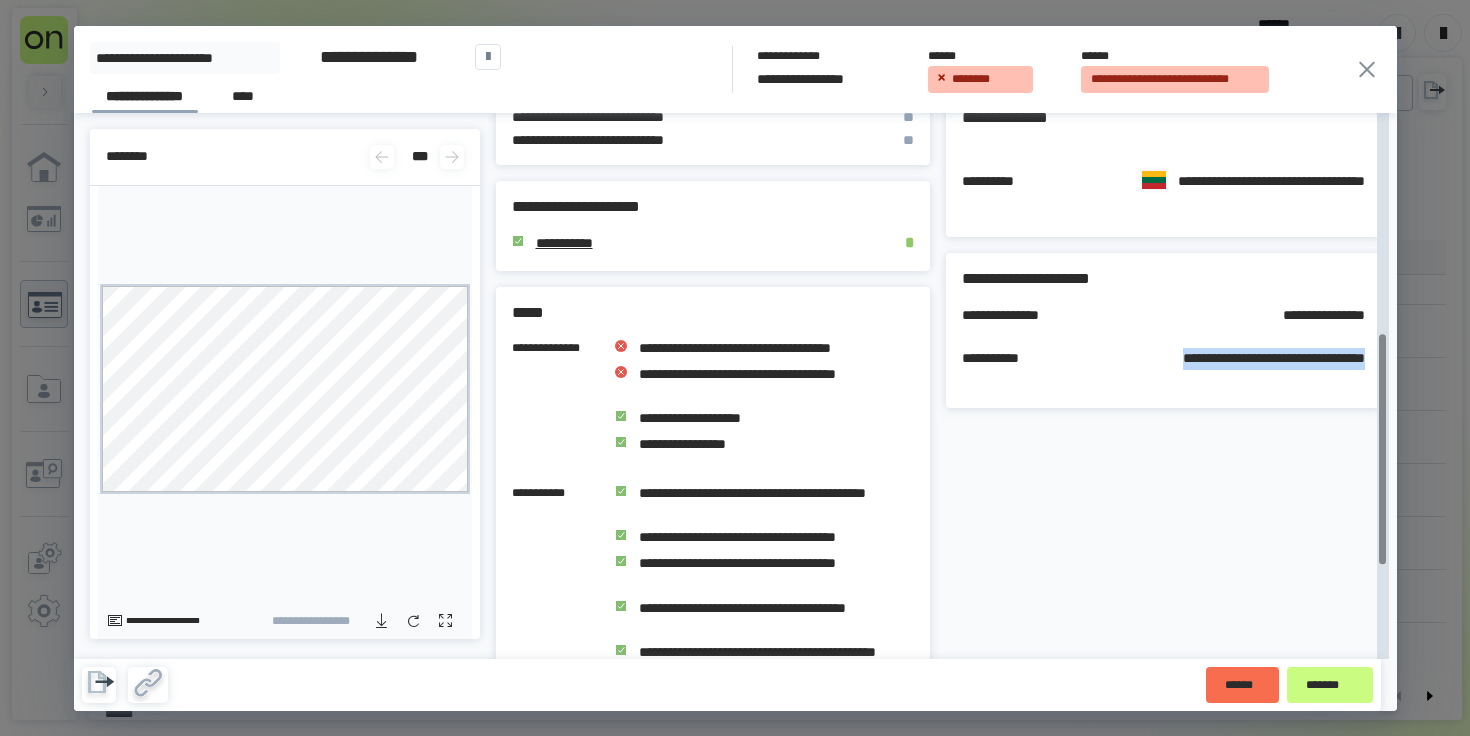 click on "**********" at bounding box center (1232, 369) 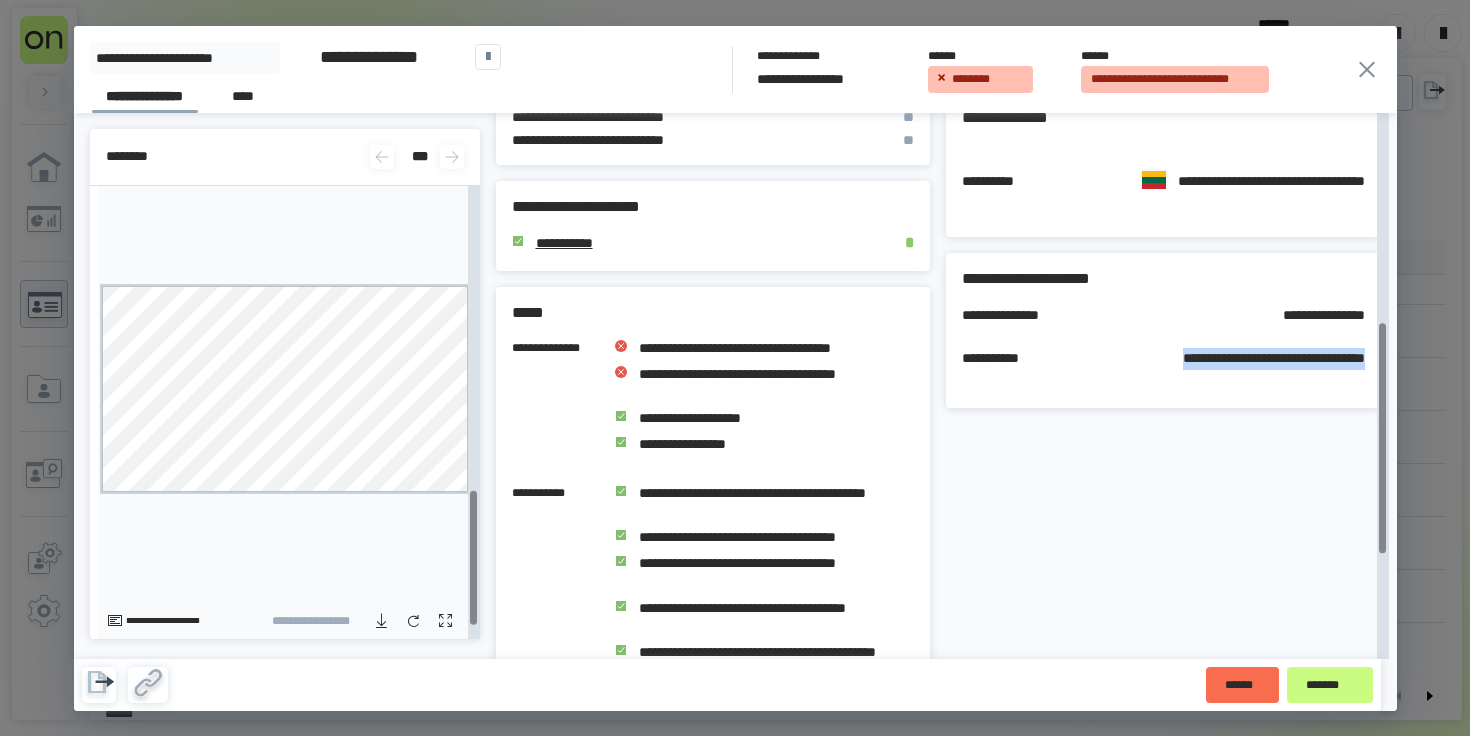 scroll, scrollTop: 0, scrollLeft: 0, axis: both 